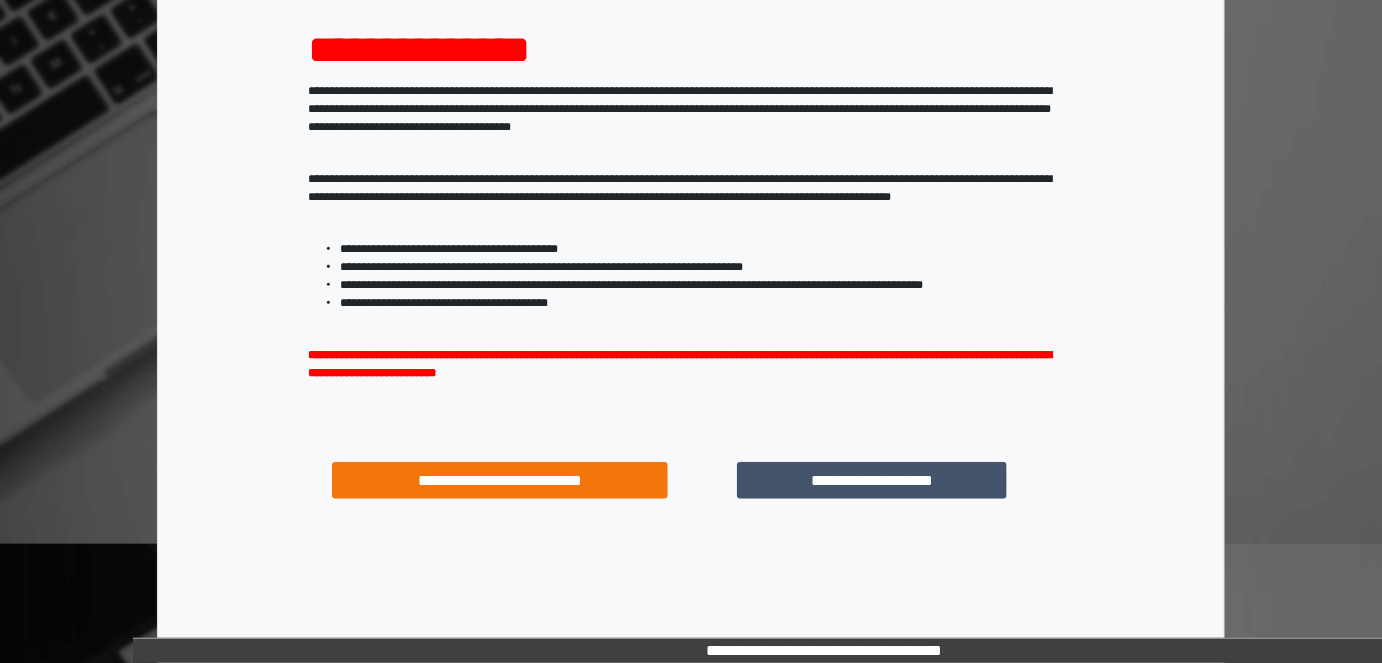 scroll, scrollTop: 264, scrollLeft: 0, axis: vertical 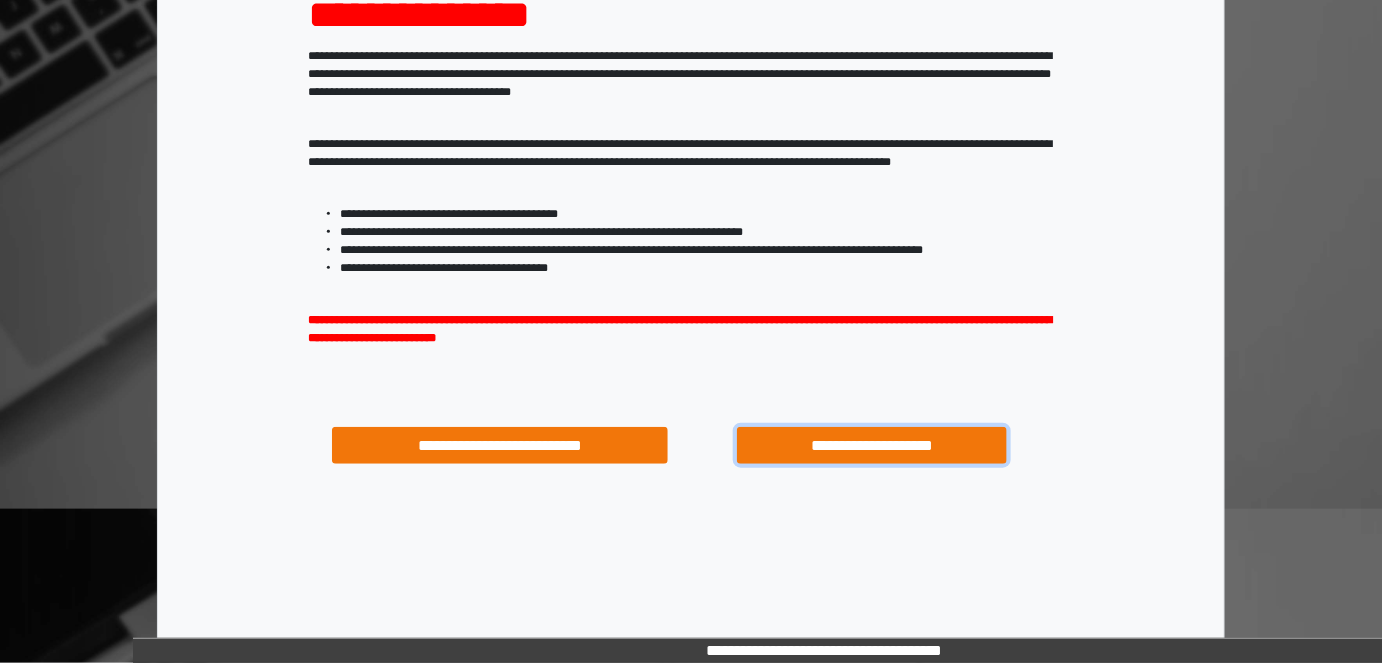 click on "**********" at bounding box center (871, 445) 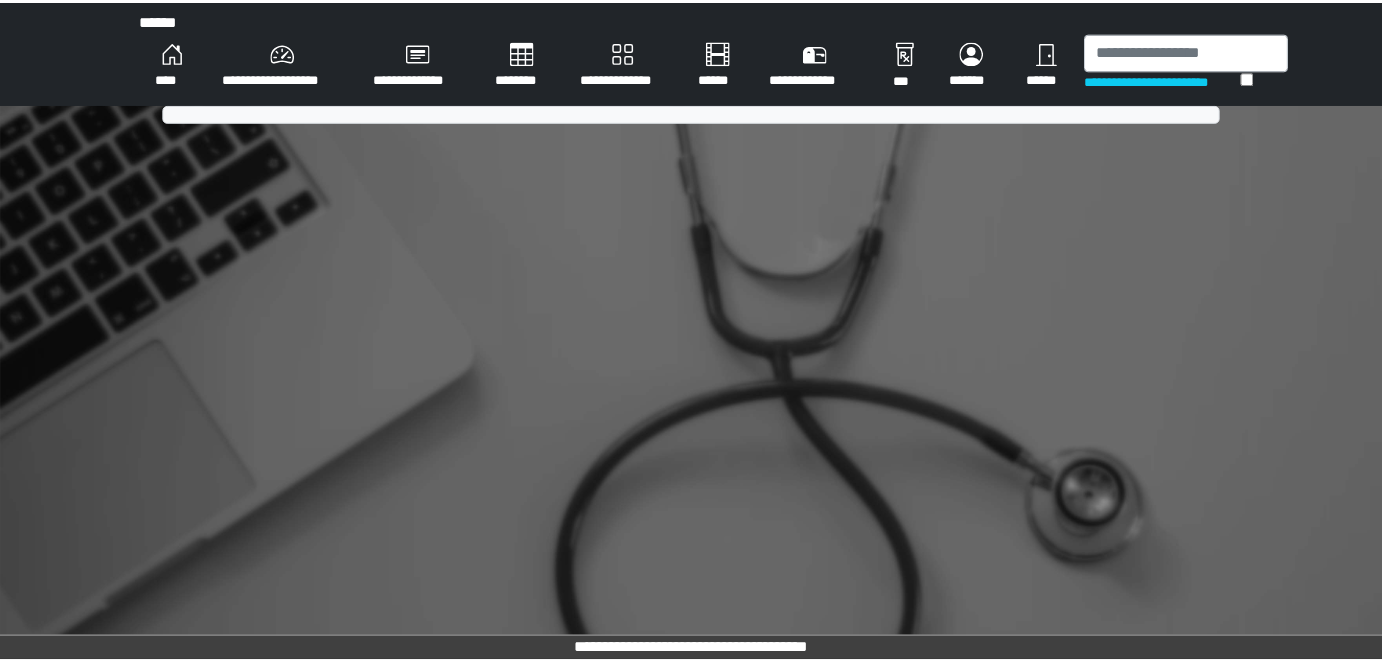 scroll, scrollTop: 0, scrollLeft: 0, axis: both 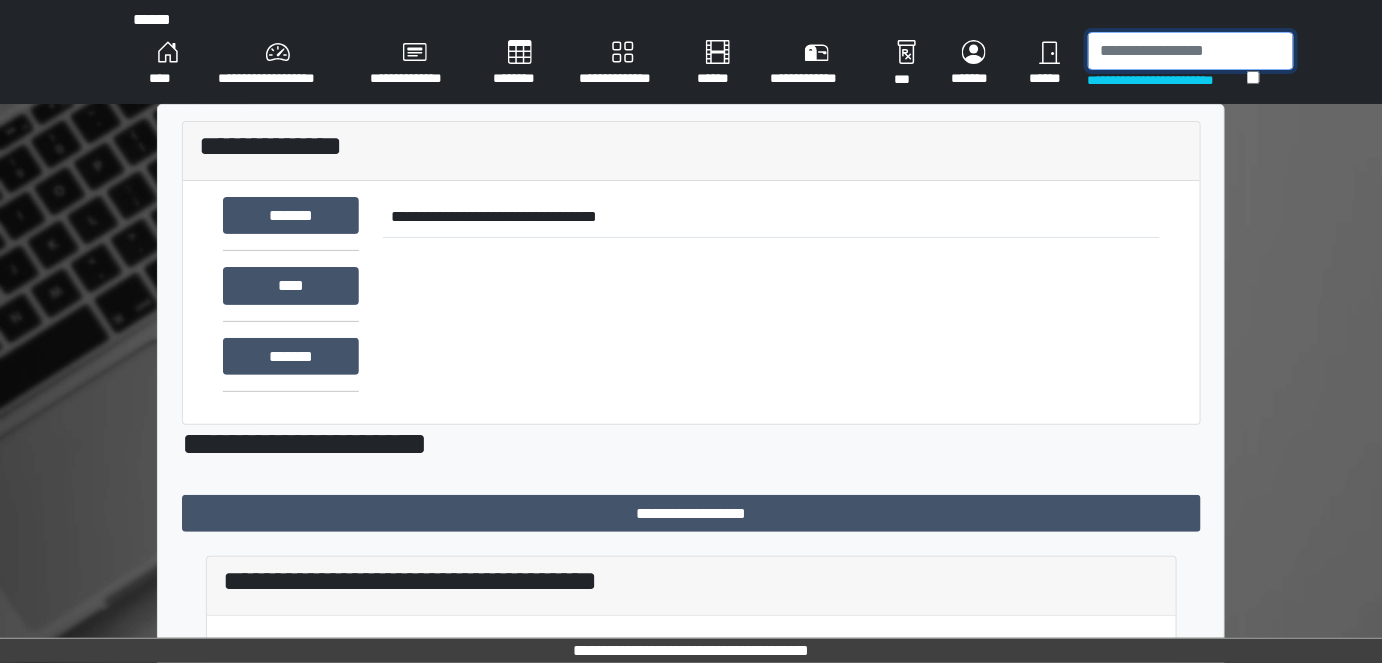 click at bounding box center (1191, 51) 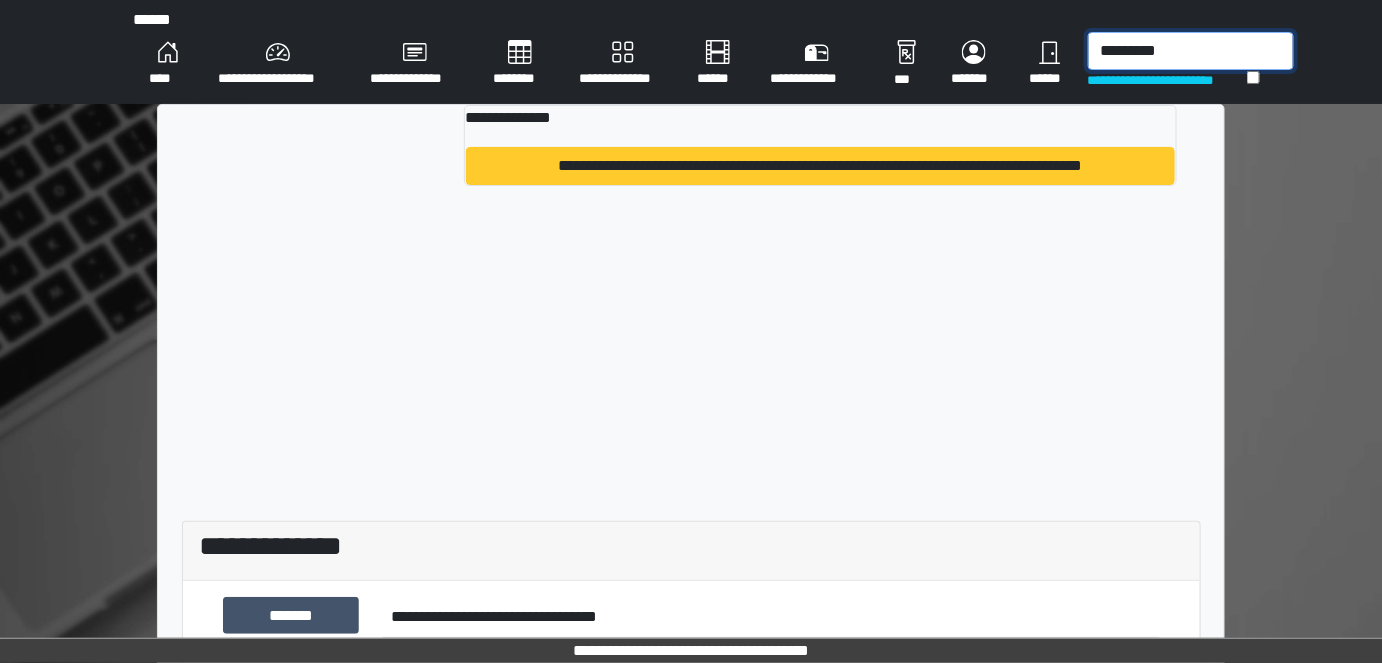 type on "*********" 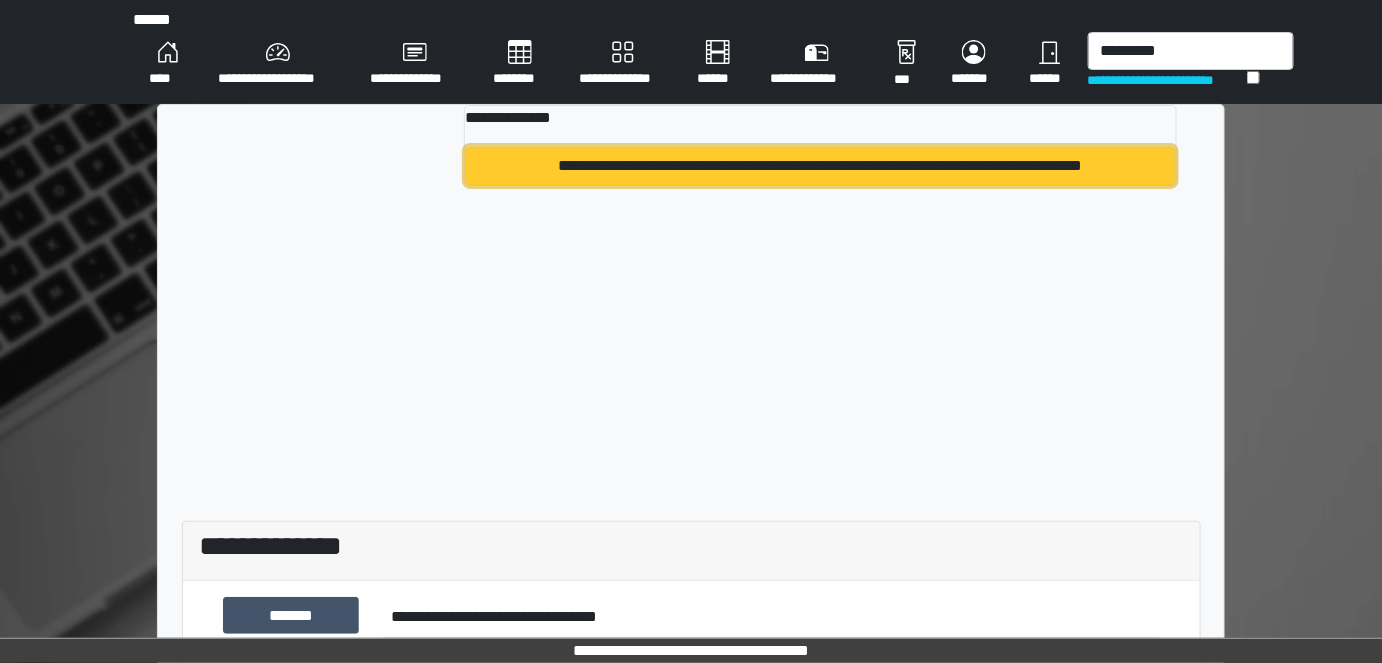click on "**********" at bounding box center [820, 166] 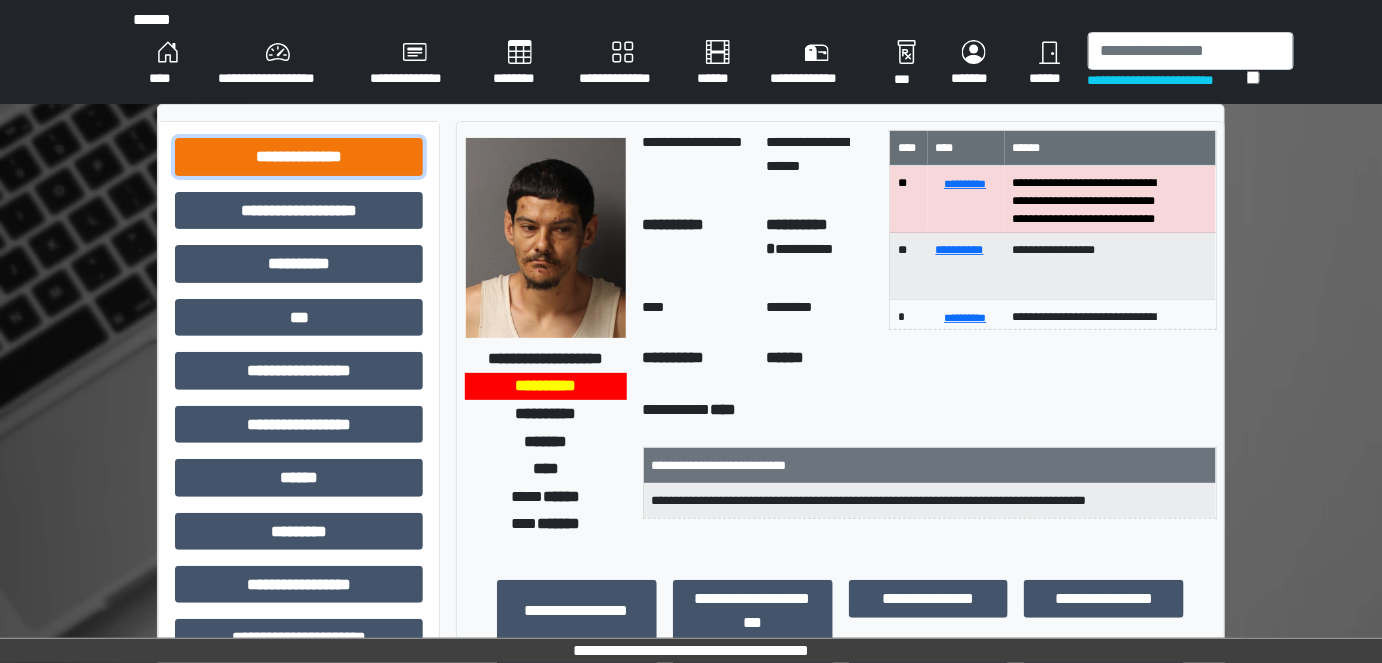 click on "**********" at bounding box center [299, 156] 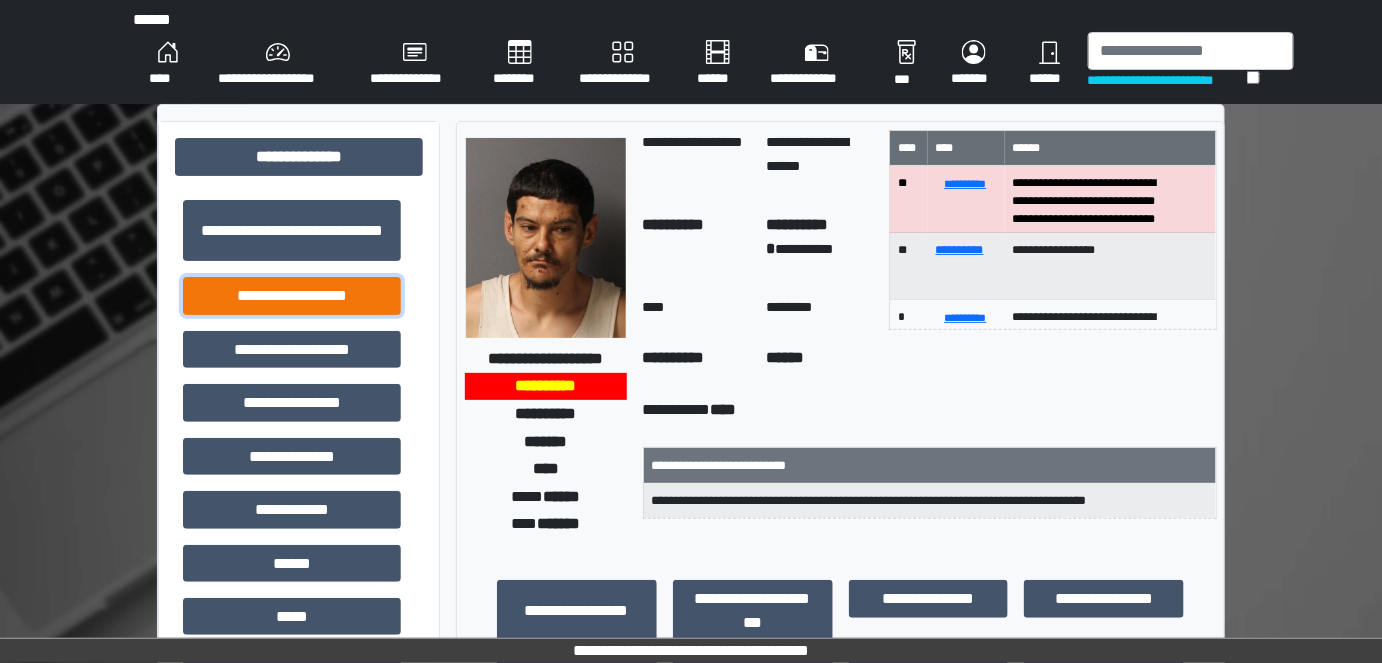 click on "**********" at bounding box center (292, 295) 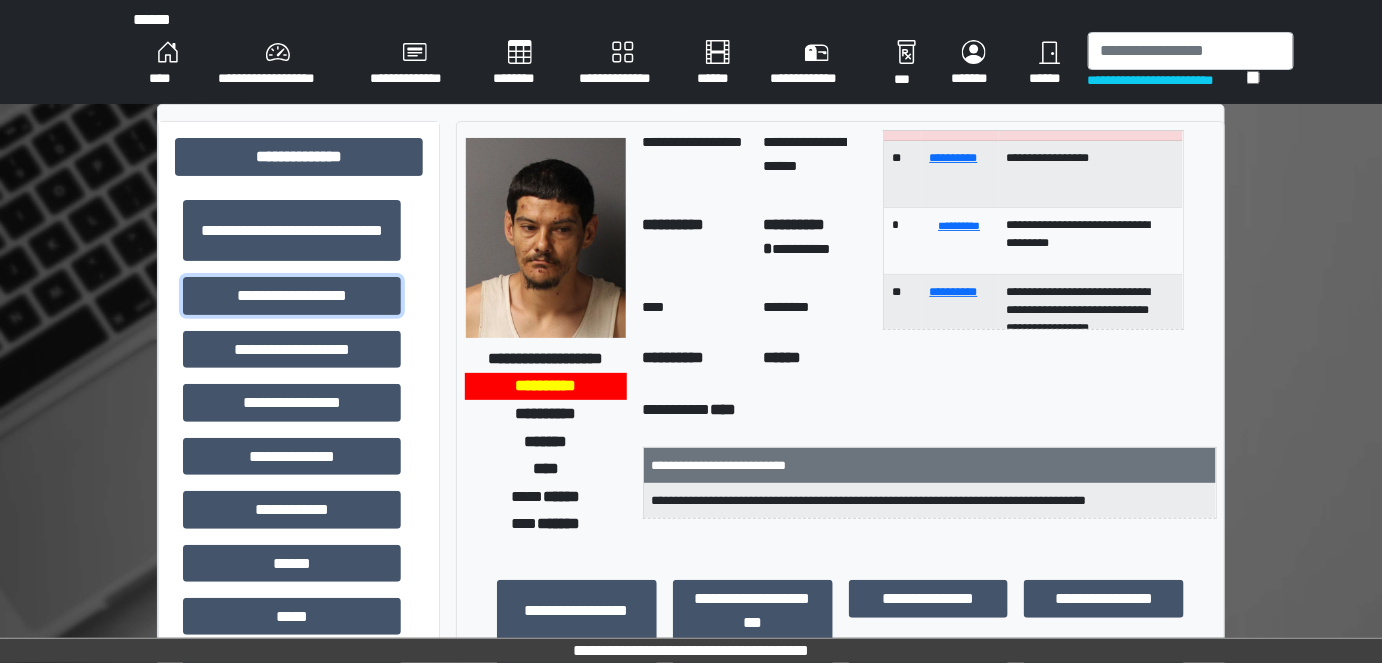 scroll, scrollTop: 185, scrollLeft: 0, axis: vertical 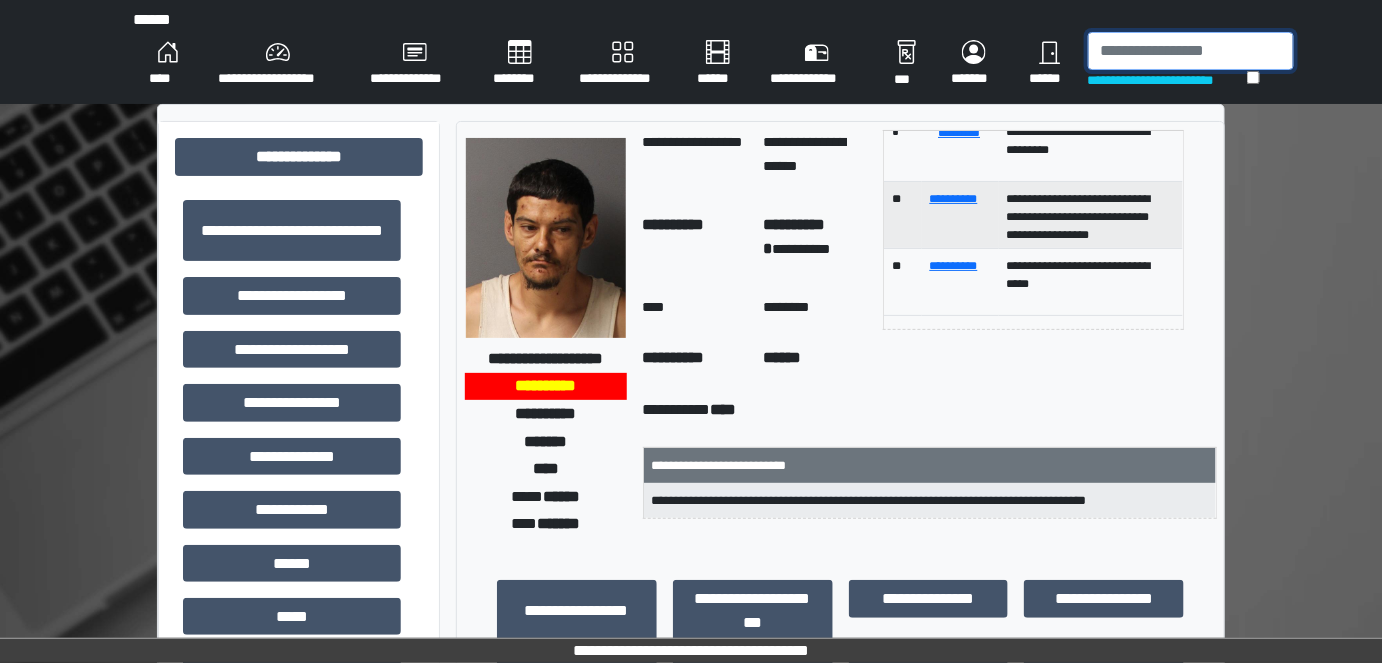 click at bounding box center [1191, 51] 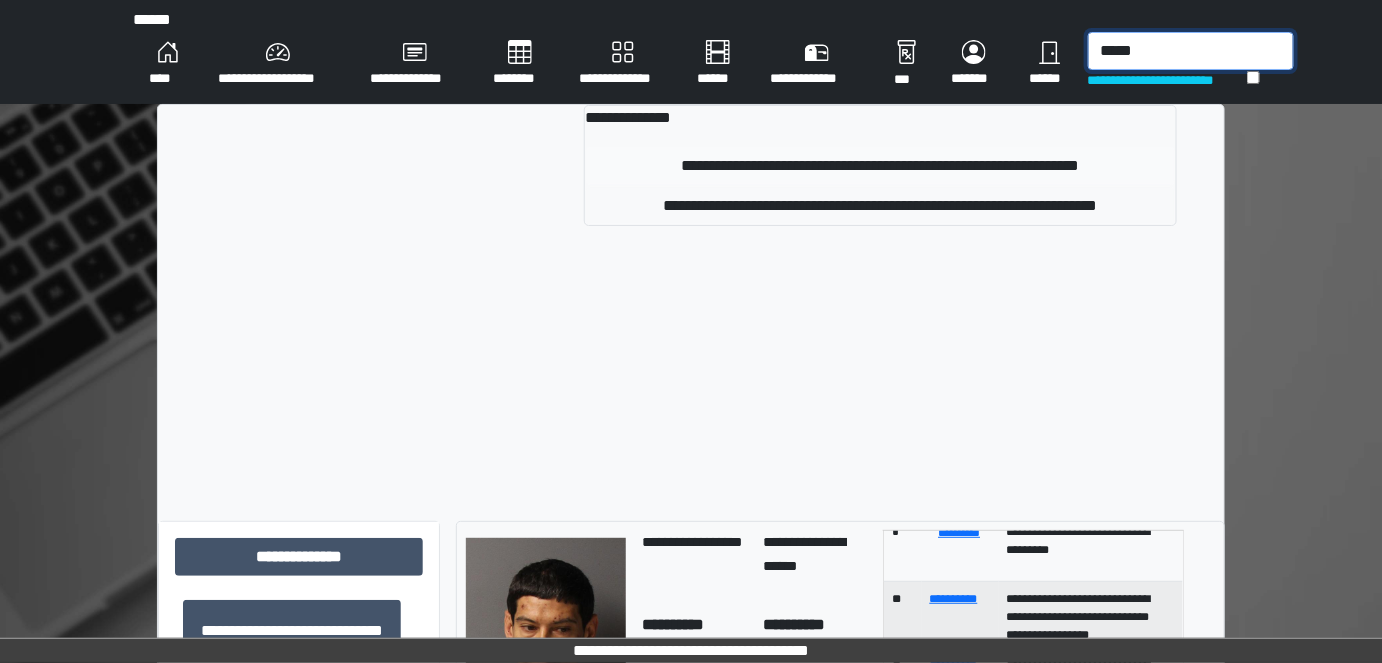 type on "*****" 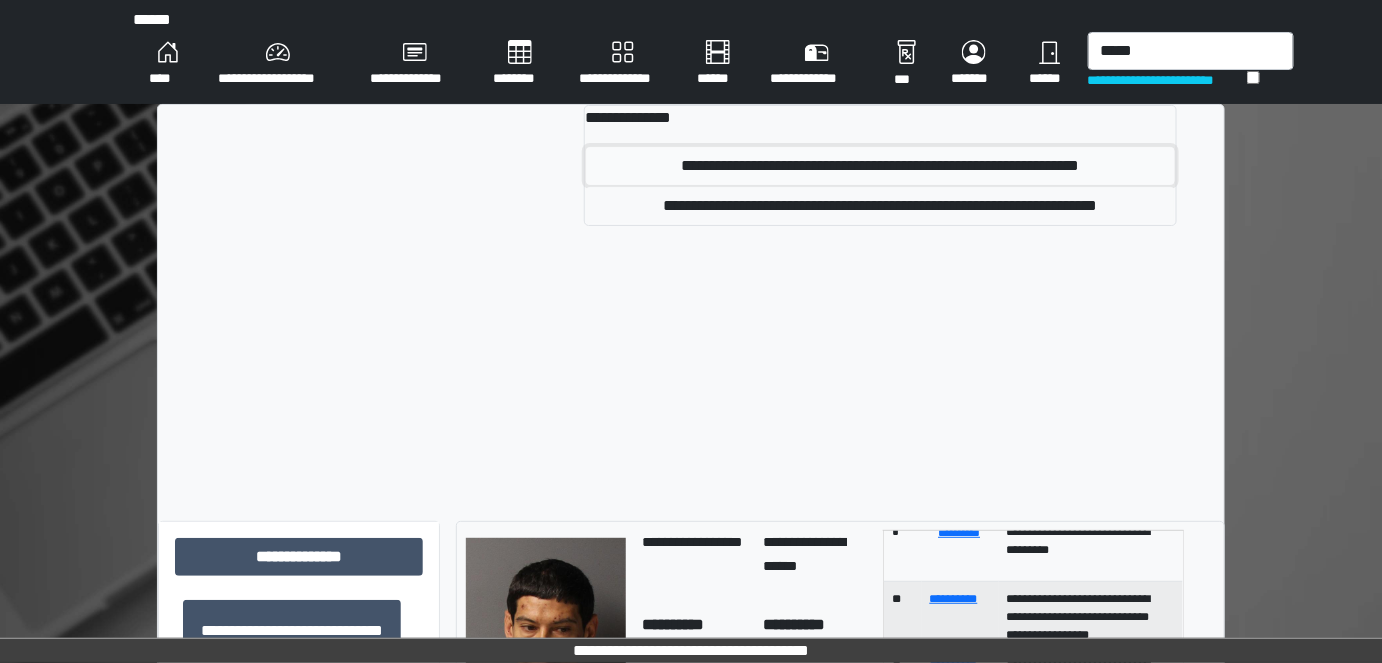 click on "**********" at bounding box center (880, 166) 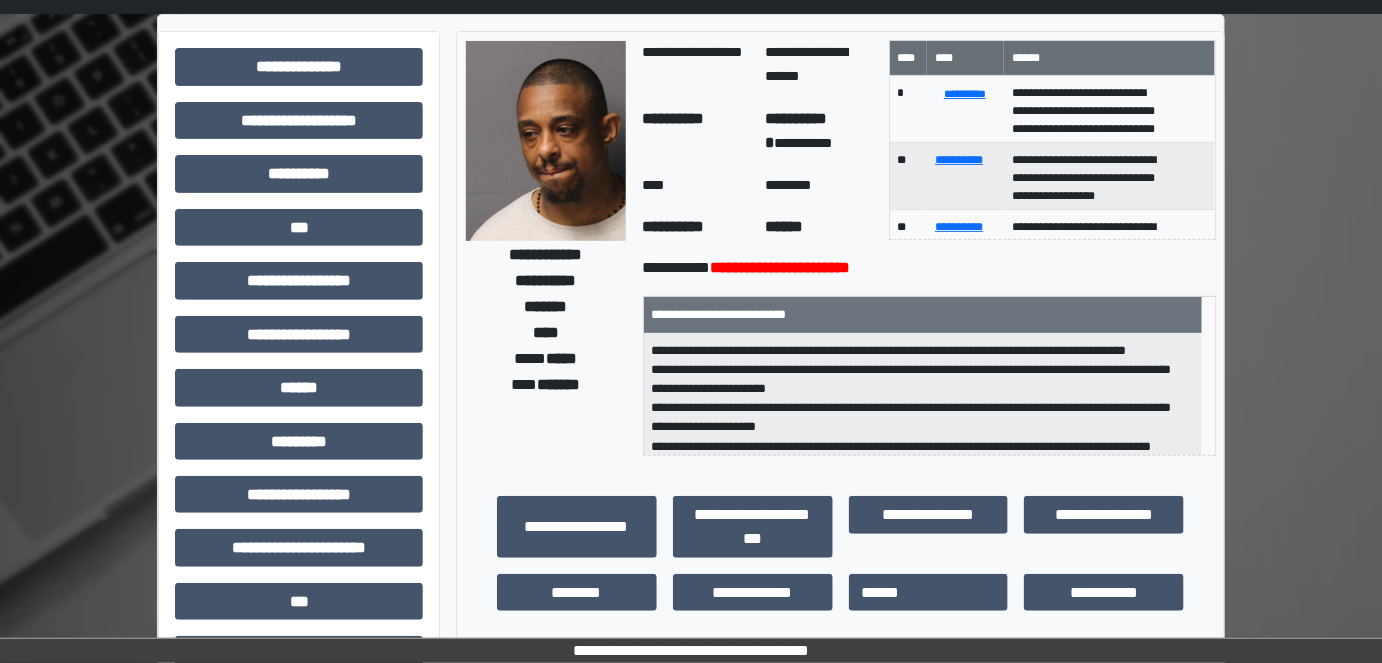 scroll, scrollTop: 0, scrollLeft: 0, axis: both 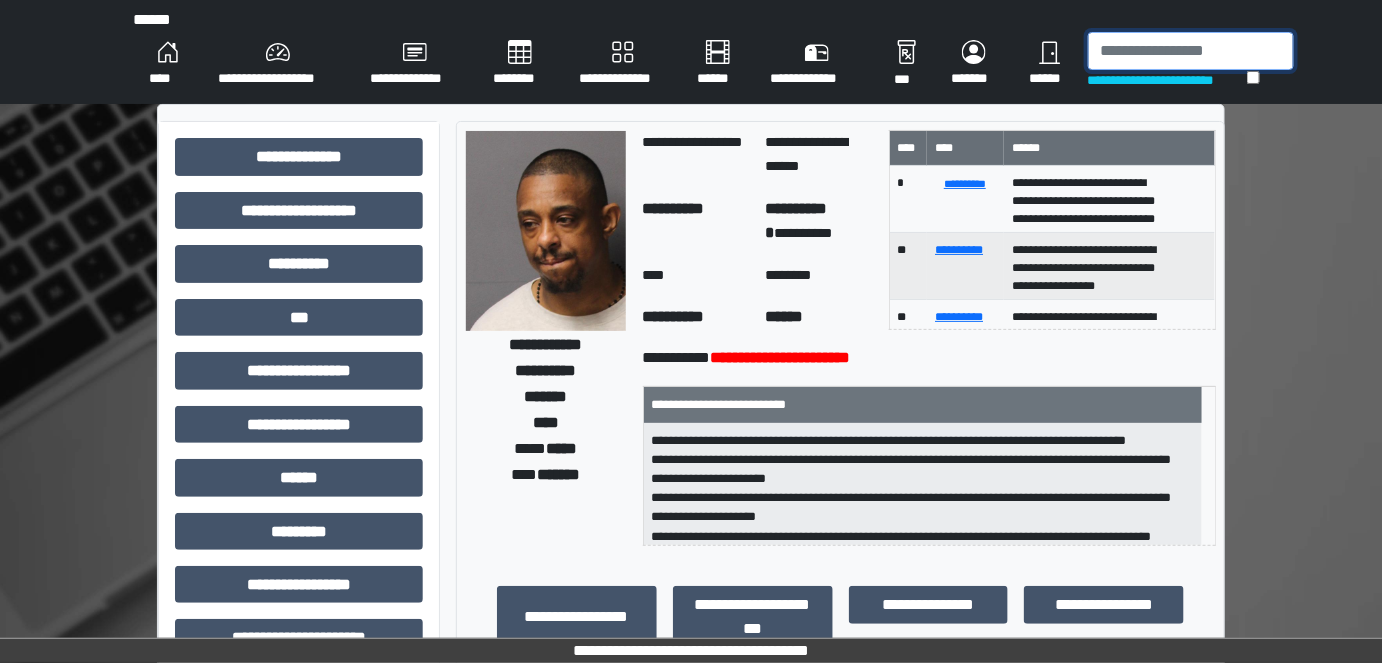click at bounding box center (1191, 51) 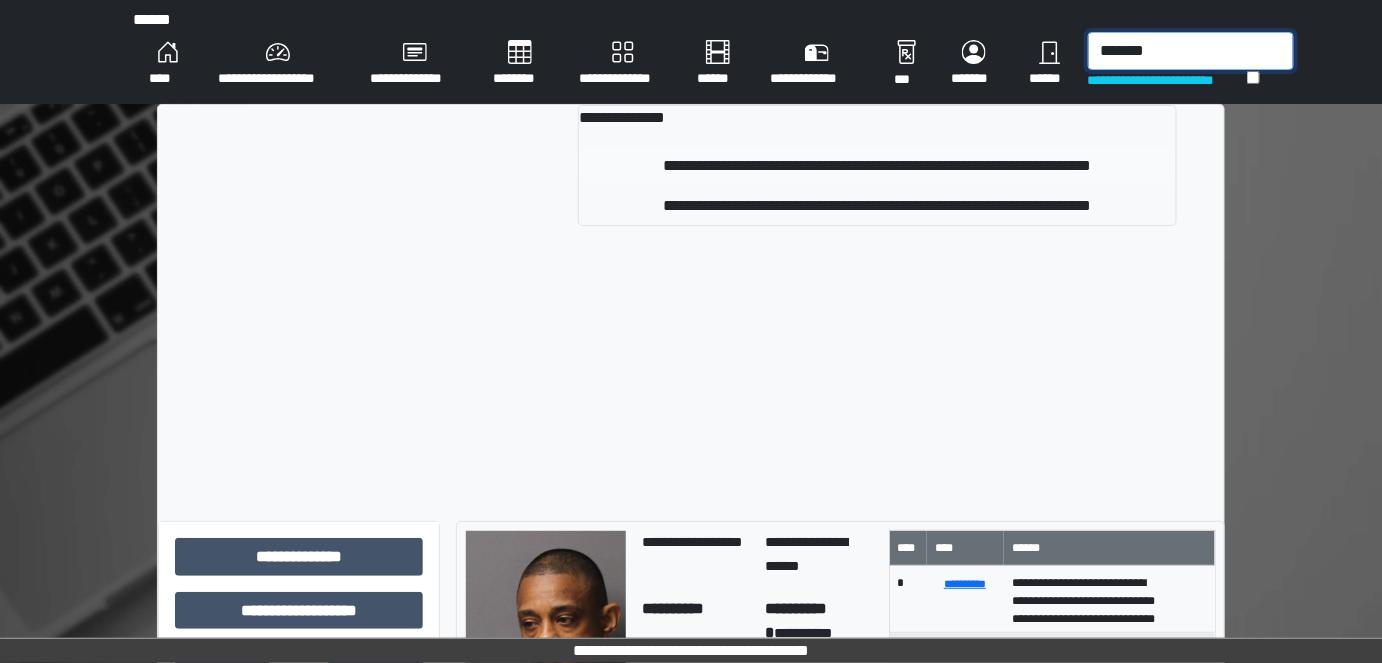 type on "*******" 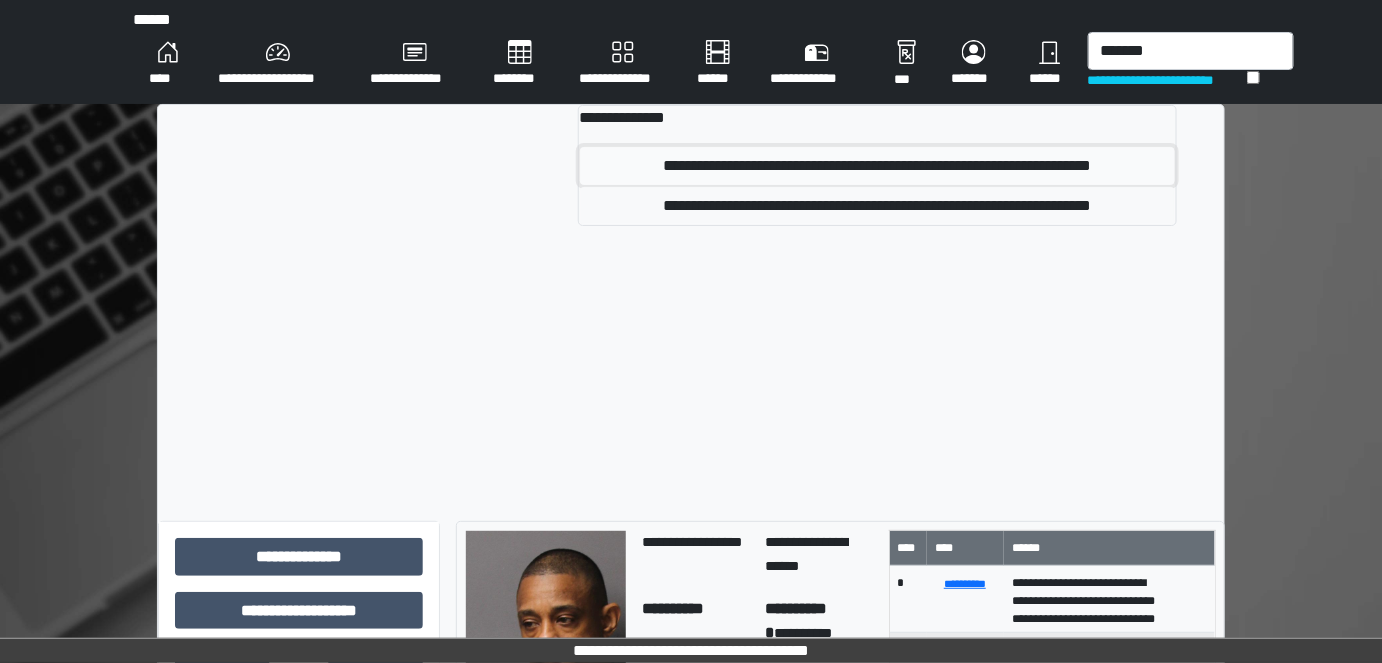 click on "**********" at bounding box center [877, 166] 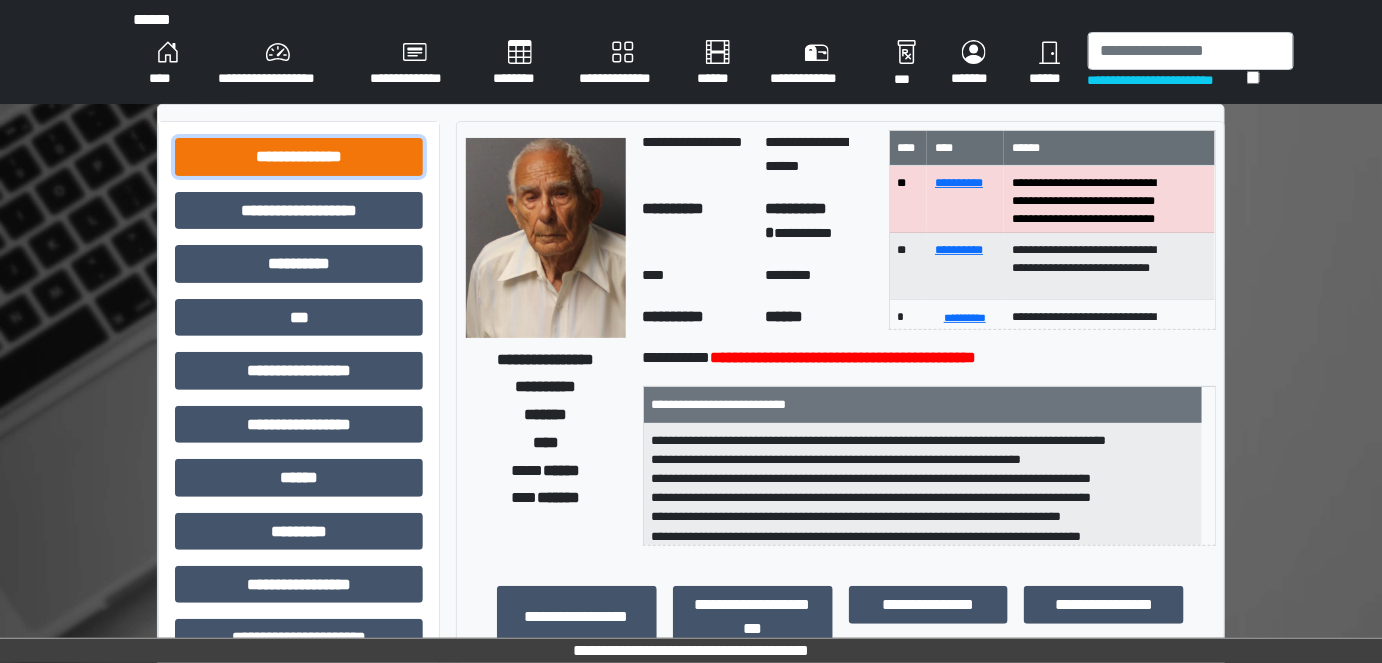 click on "**********" at bounding box center (299, 156) 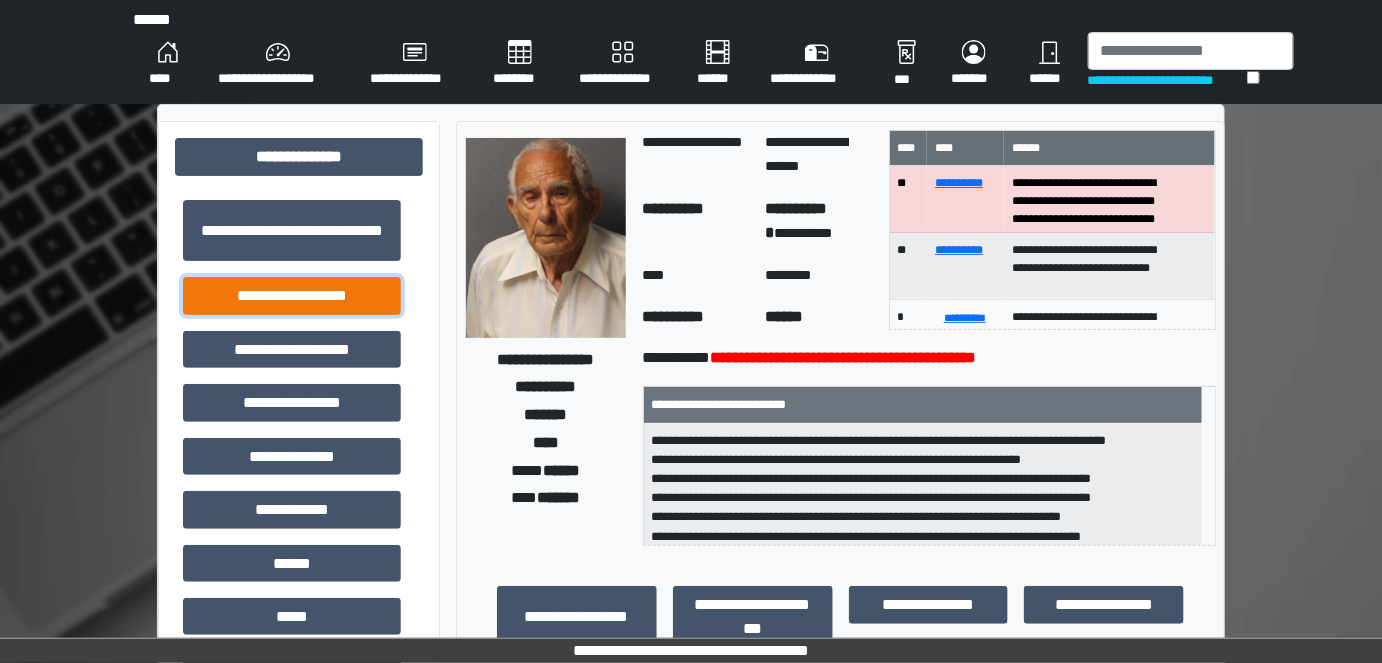click on "**********" at bounding box center [292, 295] 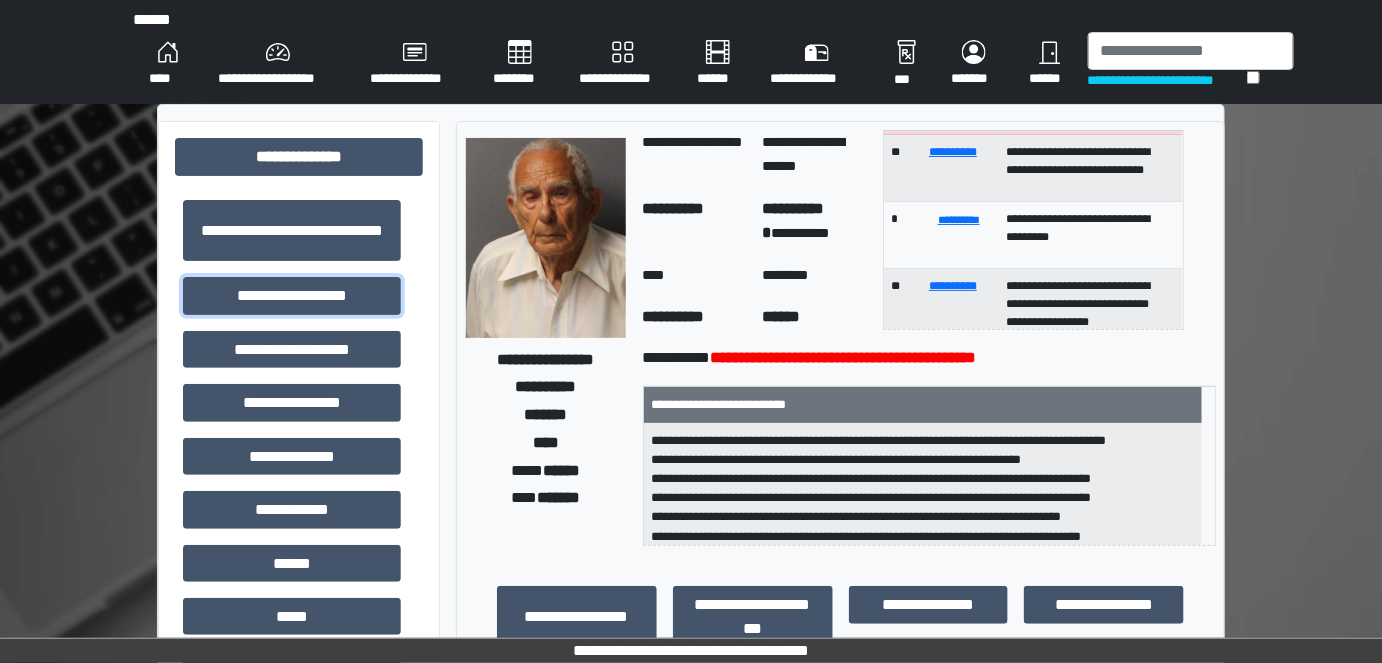 scroll, scrollTop: 185, scrollLeft: 0, axis: vertical 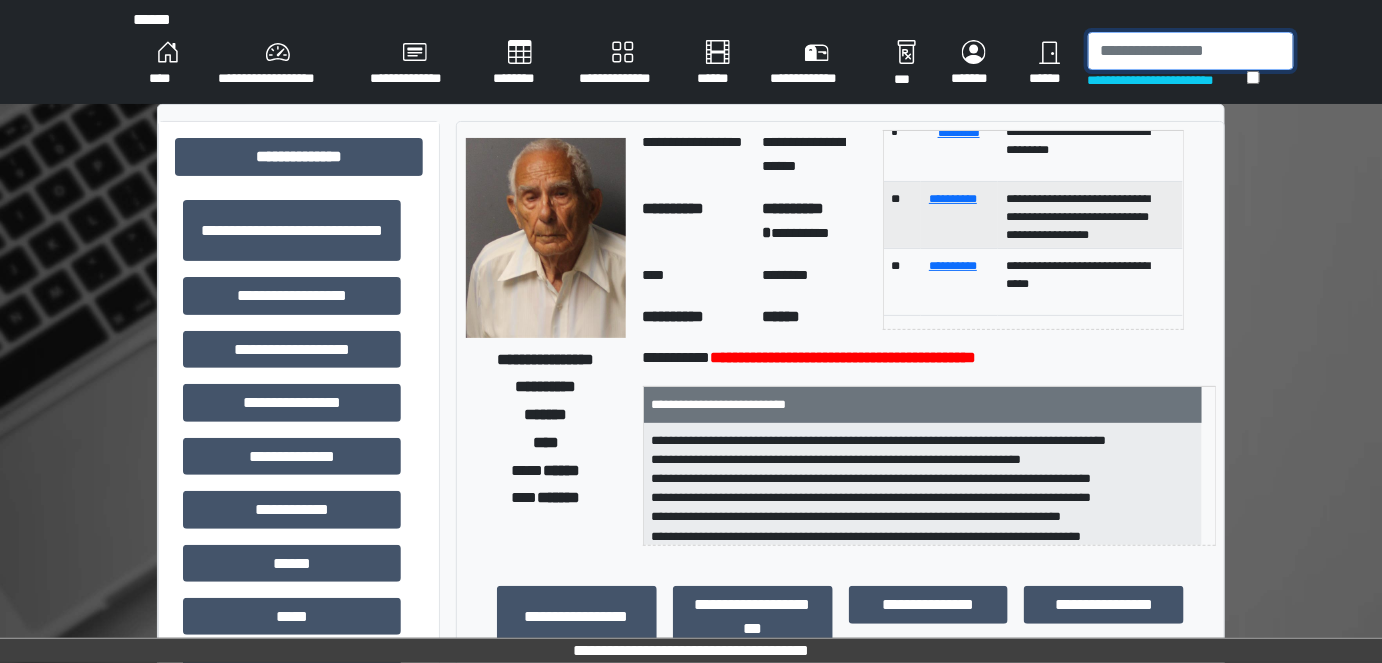 click at bounding box center (1191, 51) 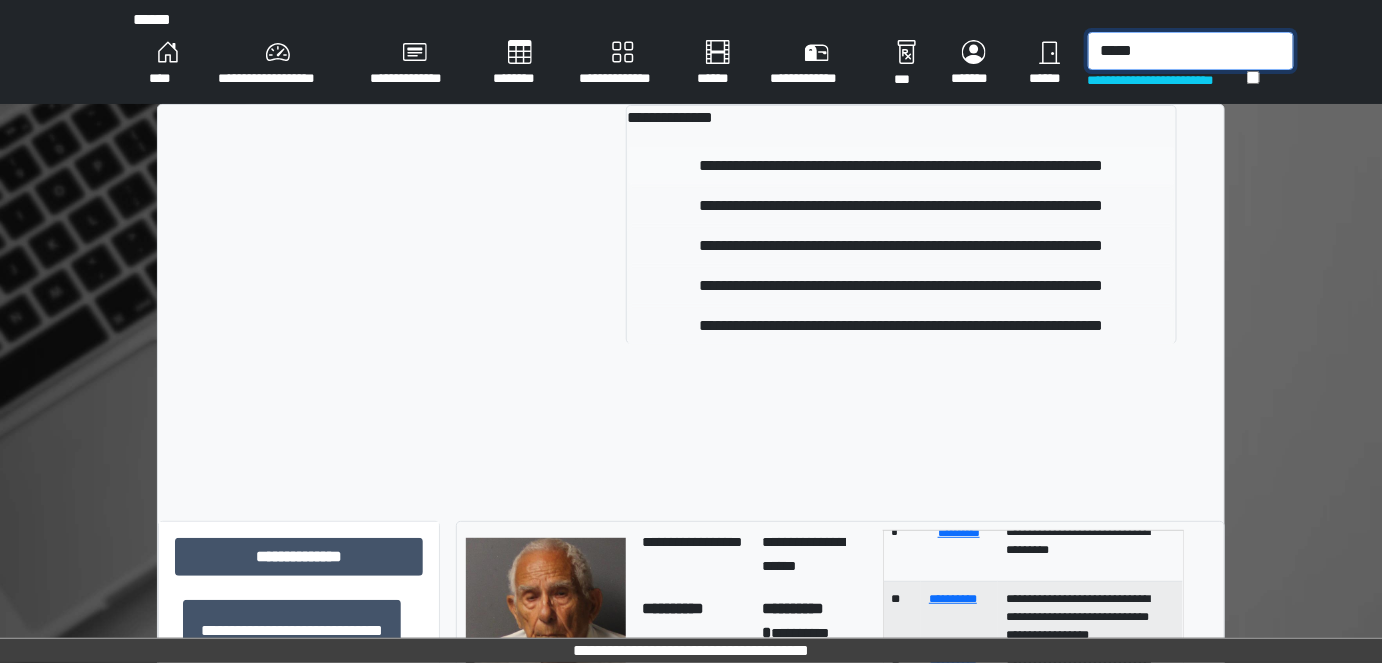 type on "*****" 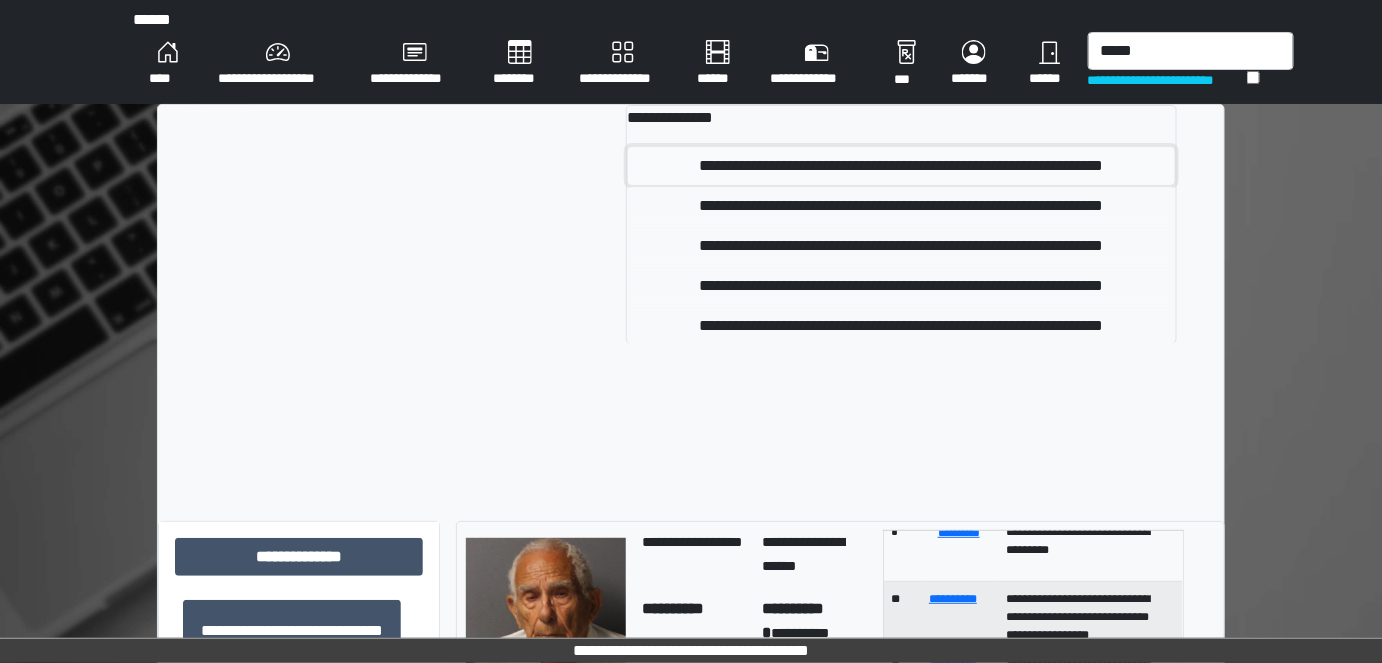 click on "**********" at bounding box center (901, 166) 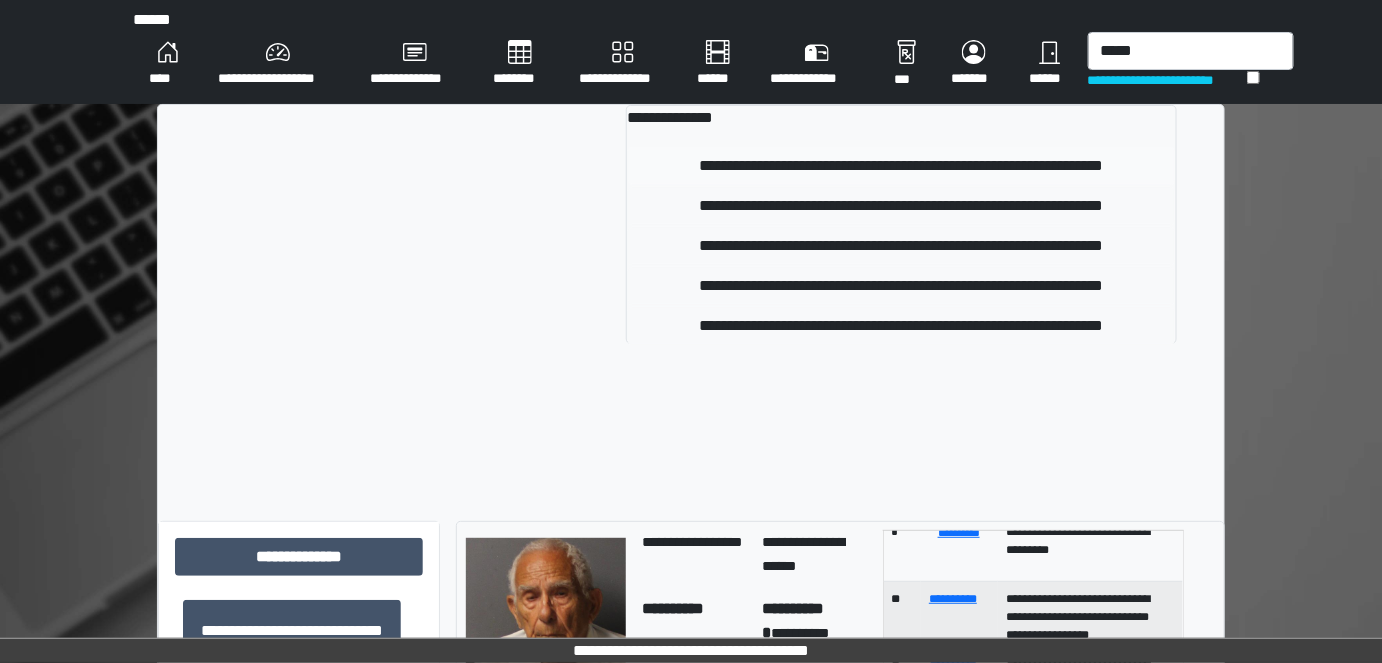 type 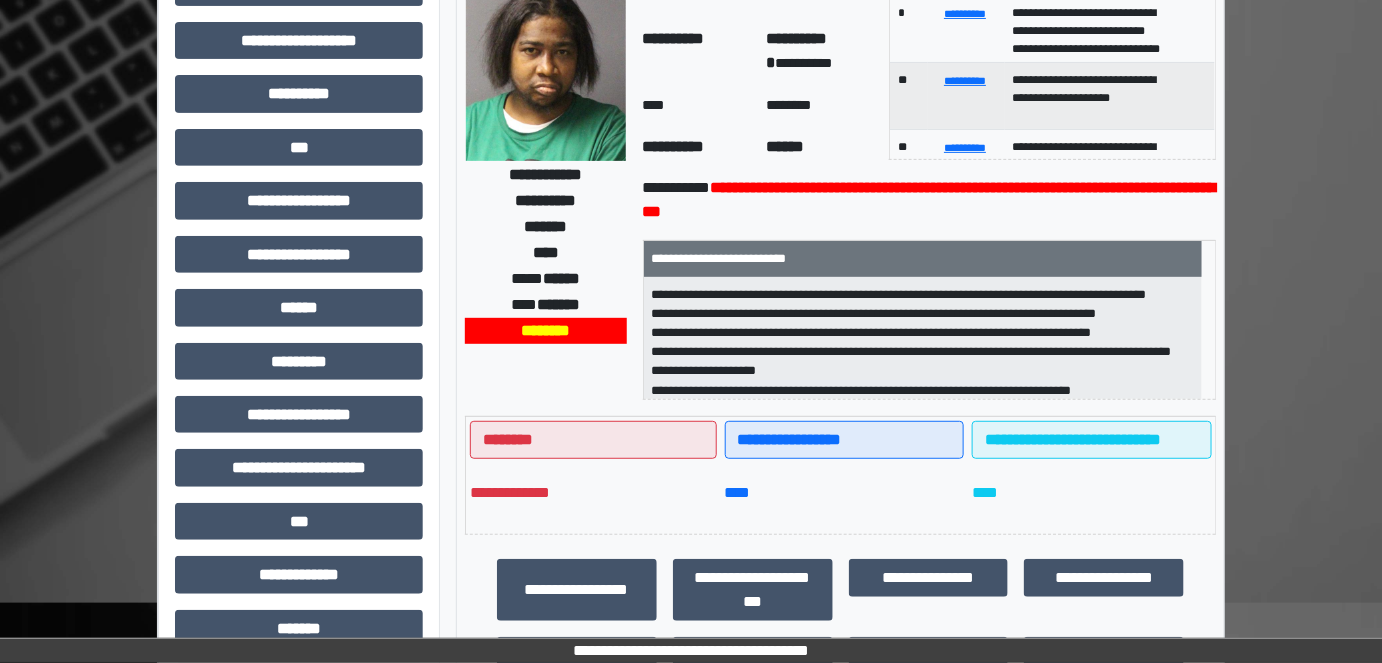 scroll, scrollTop: 272, scrollLeft: 0, axis: vertical 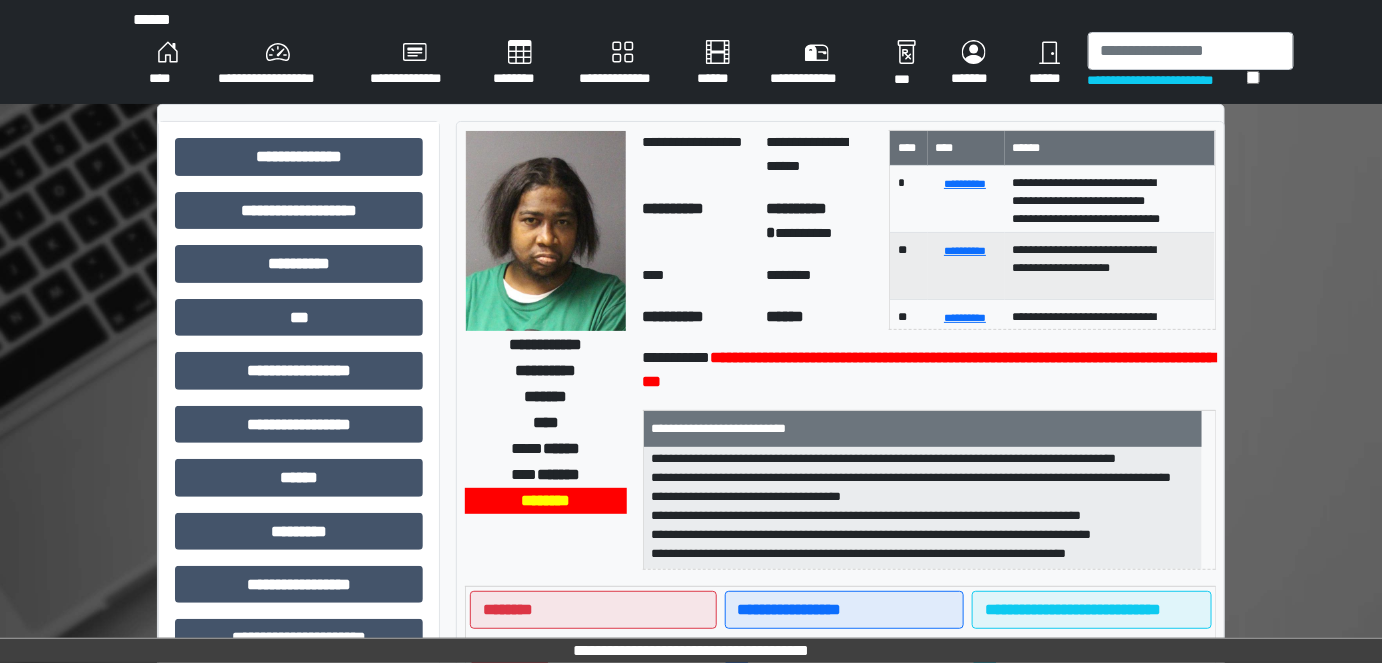 click on "**********" at bounding box center [622, 64] 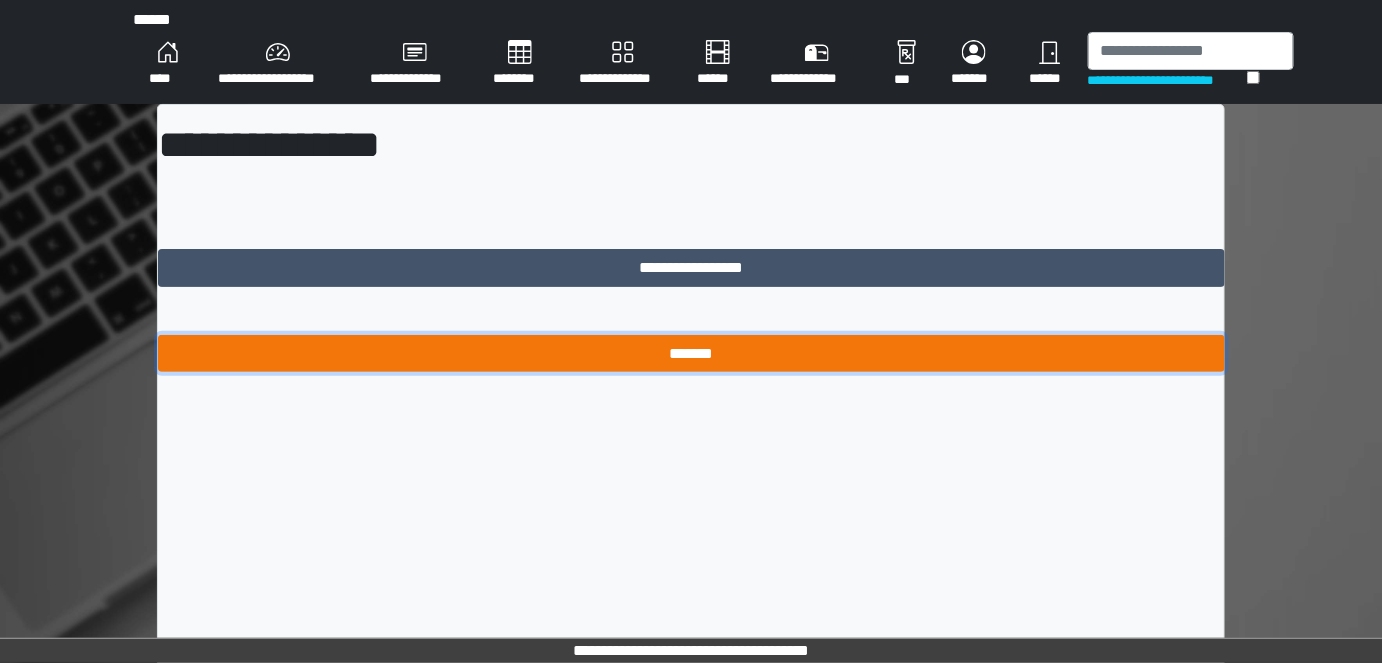 click on "*******" at bounding box center [691, 353] 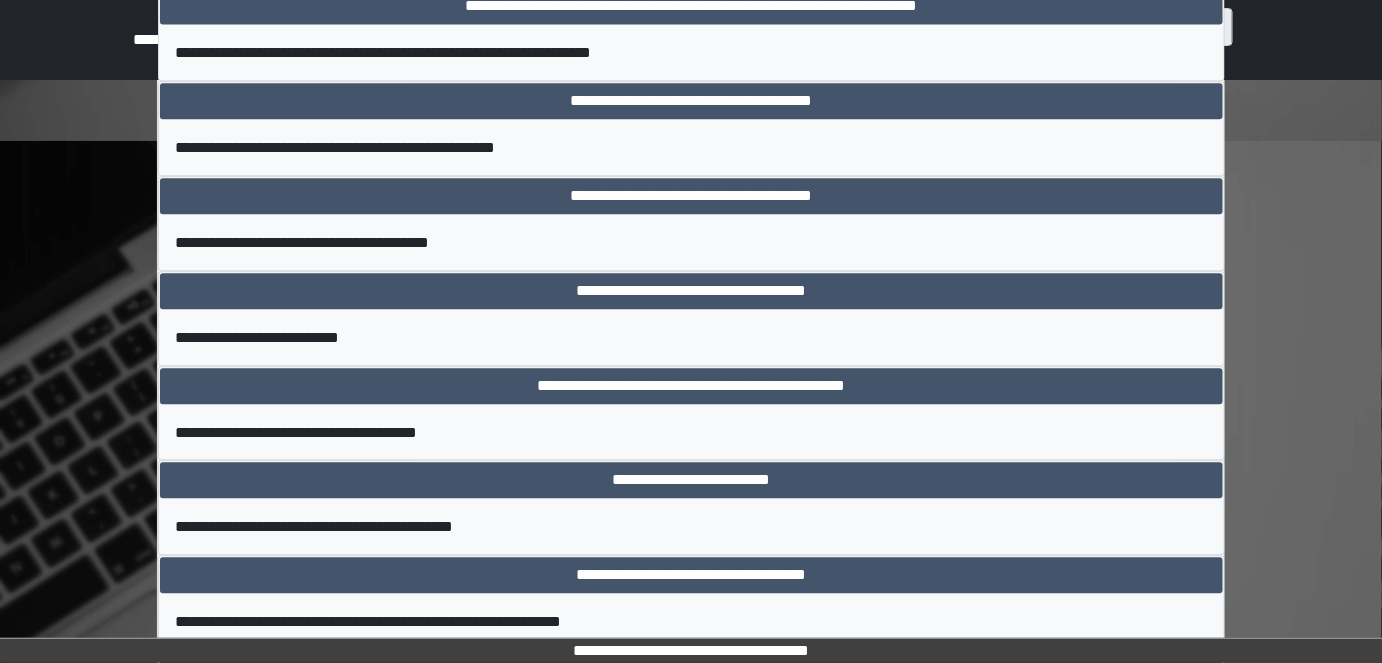 scroll, scrollTop: 1545, scrollLeft: 0, axis: vertical 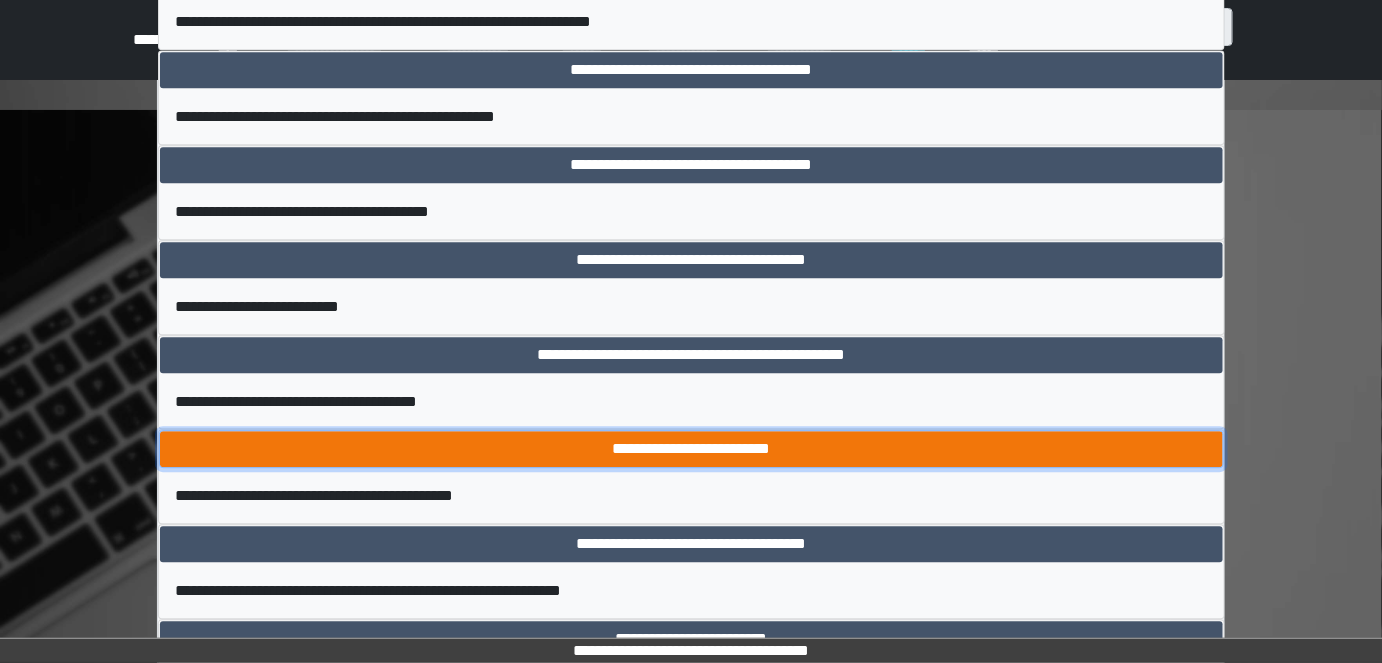 click on "**********" at bounding box center (691, 449) 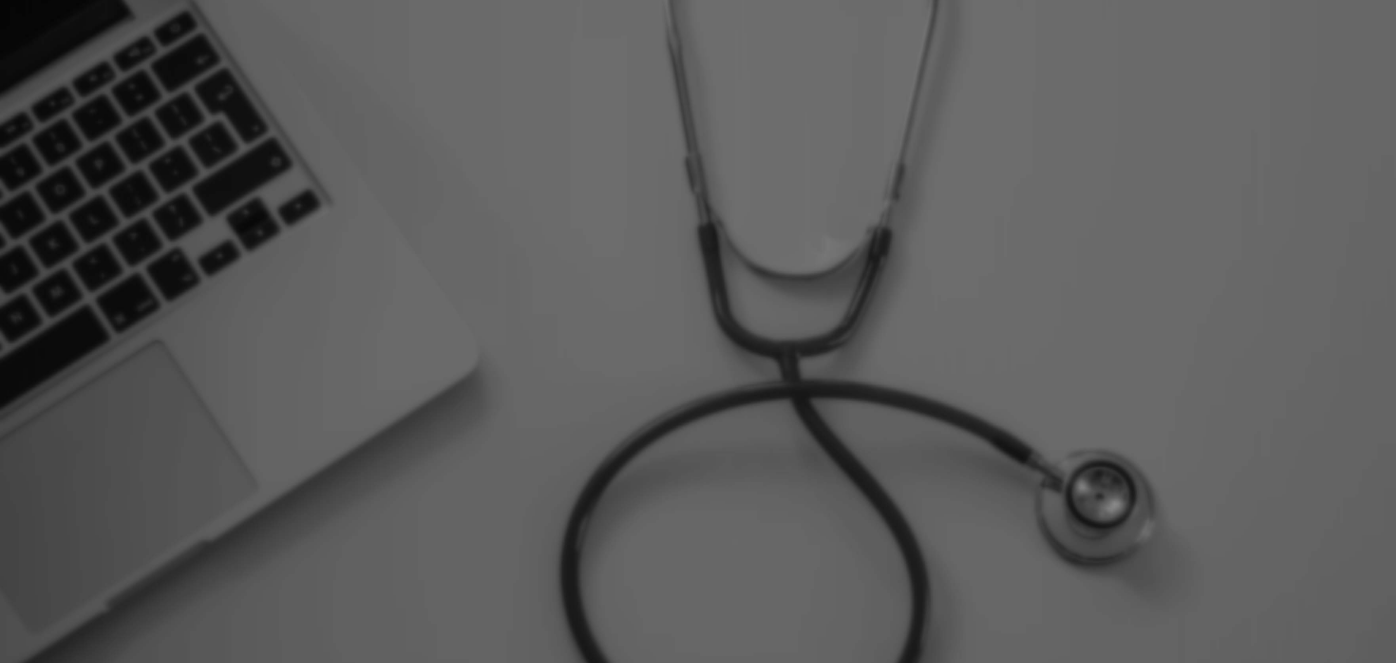 scroll, scrollTop: 0, scrollLeft: 0, axis: both 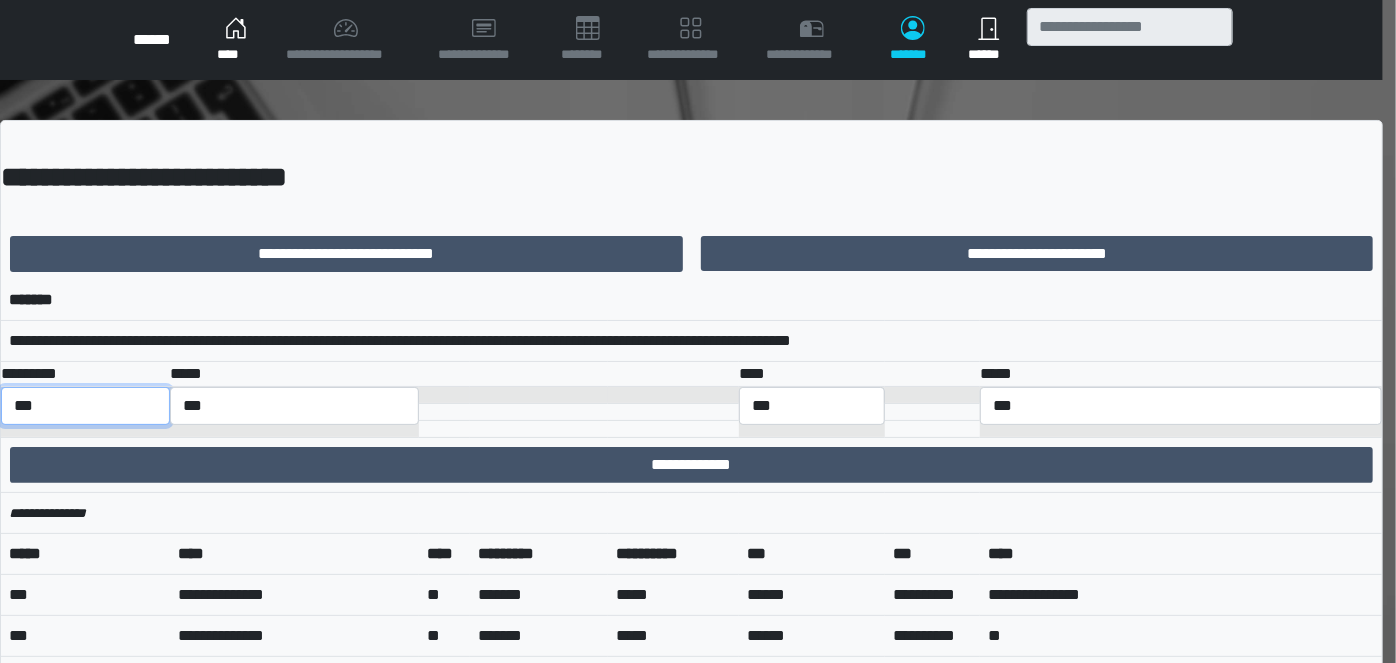 click on "*** *** ******** *** ******** ***** ***" at bounding box center [85, 406] 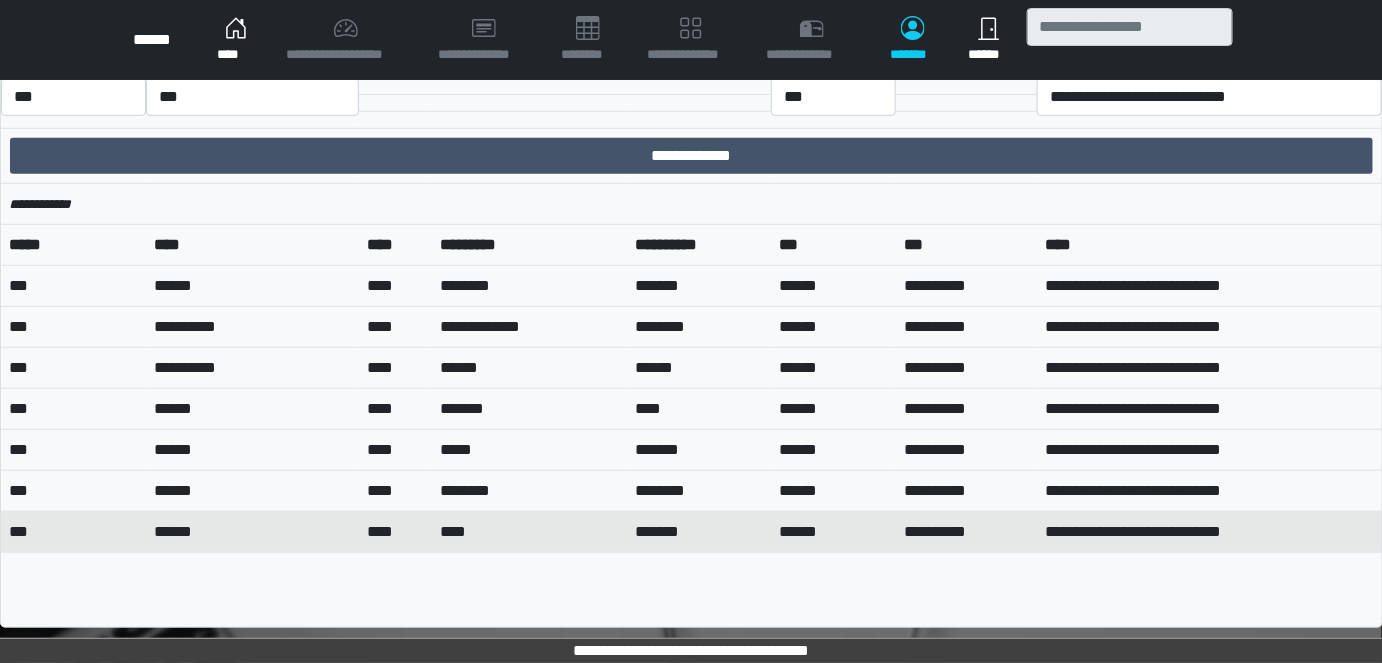 scroll, scrollTop: 0, scrollLeft: 0, axis: both 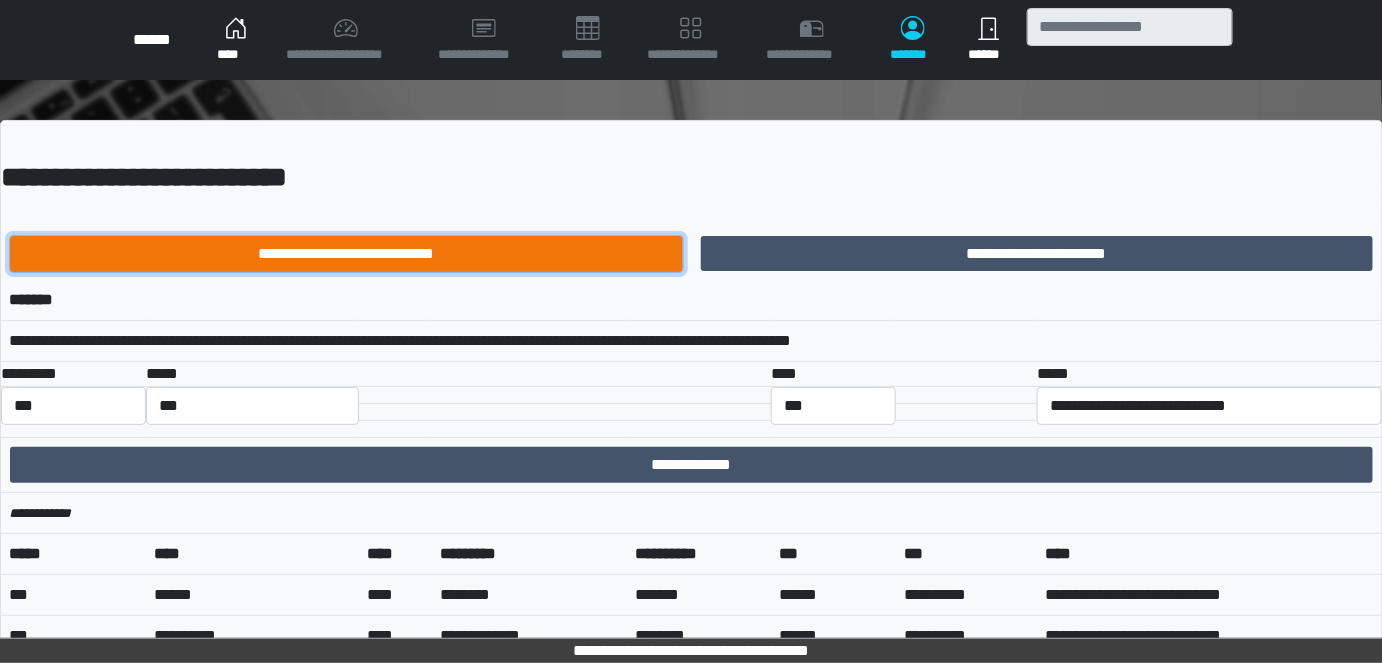 click on "**********" at bounding box center (346, 254) 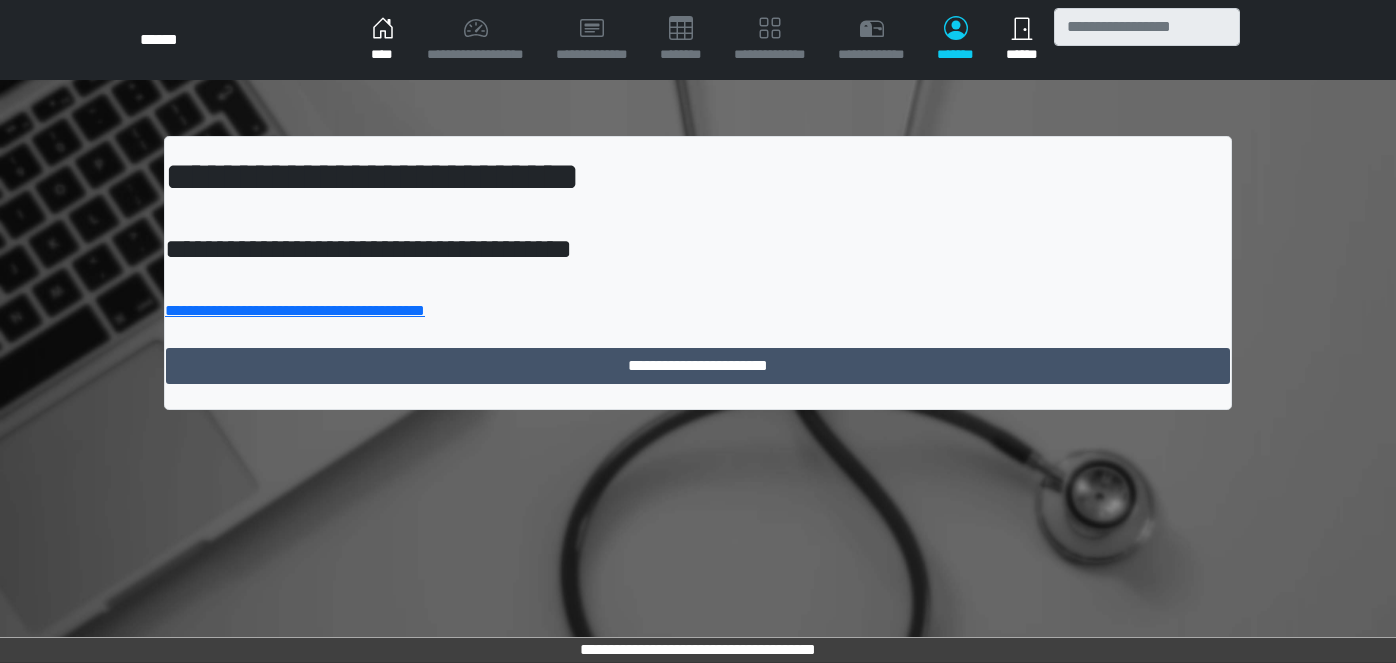 scroll, scrollTop: 0, scrollLeft: 0, axis: both 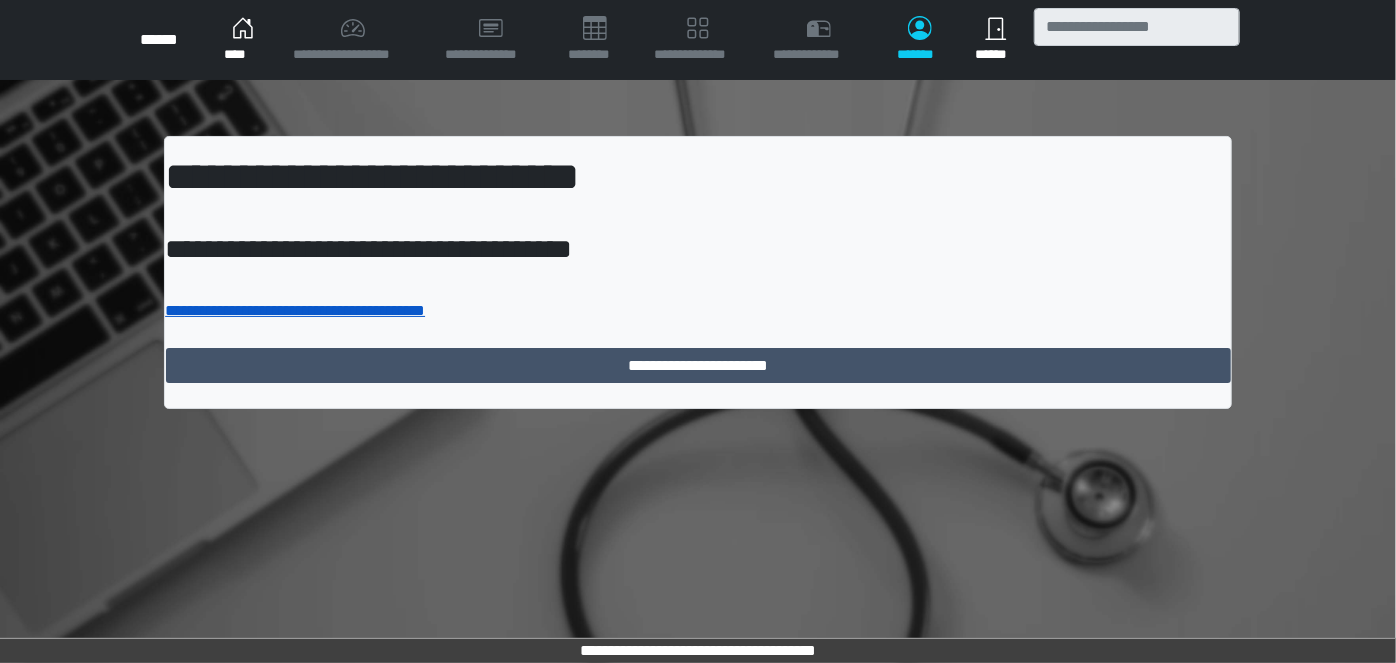 click on "**********" at bounding box center (295, 310) 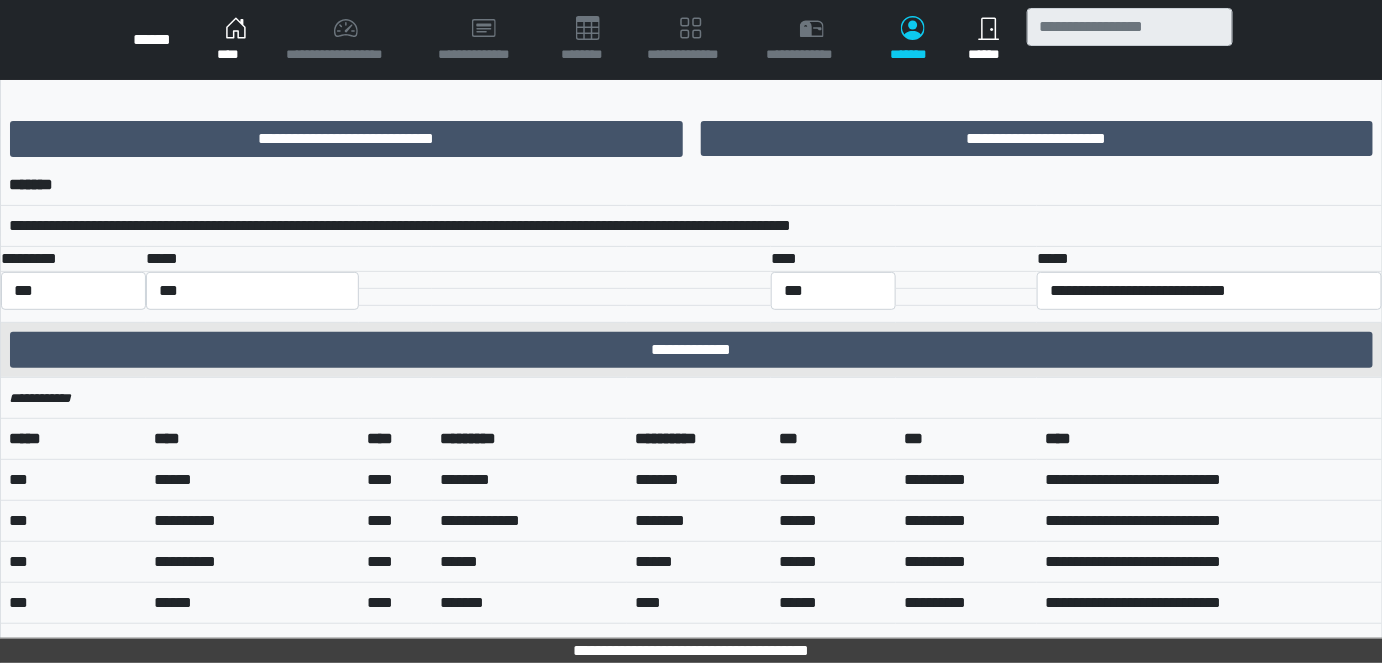 scroll, scrollTop: 0, scrollLeft: 0, axis: both 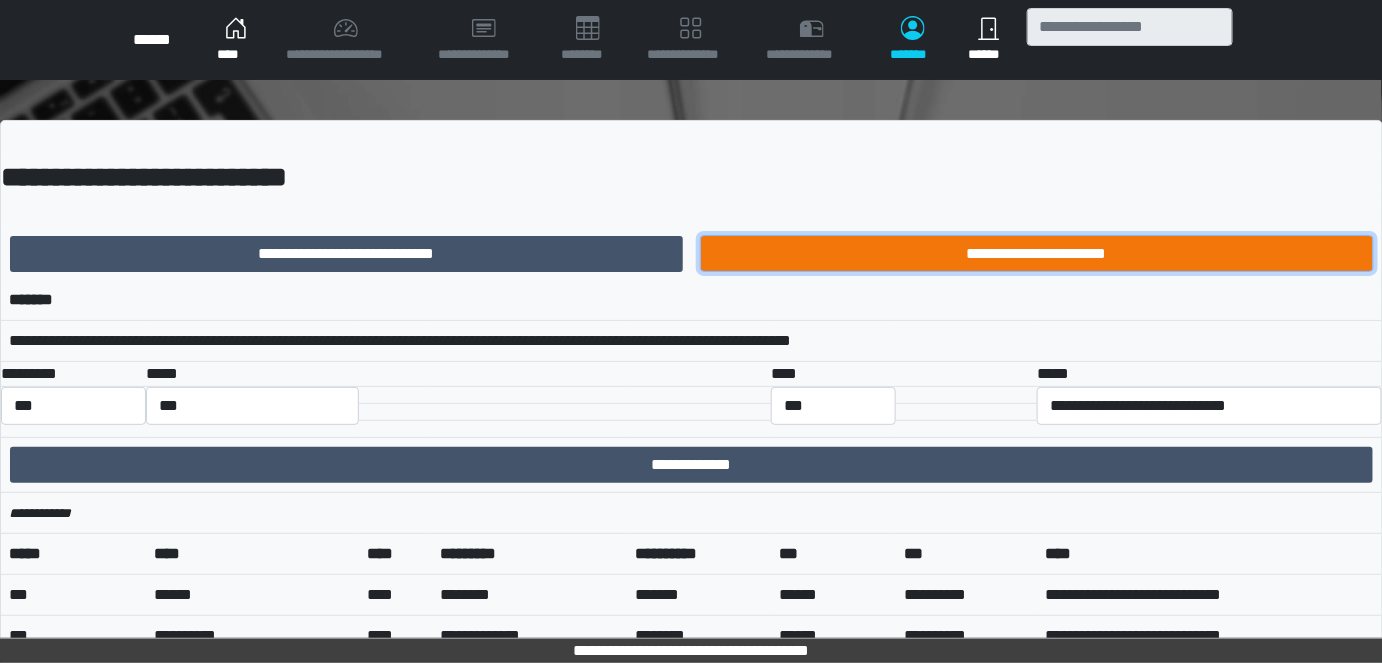click on "**********" at bounding box center [1037, 253] 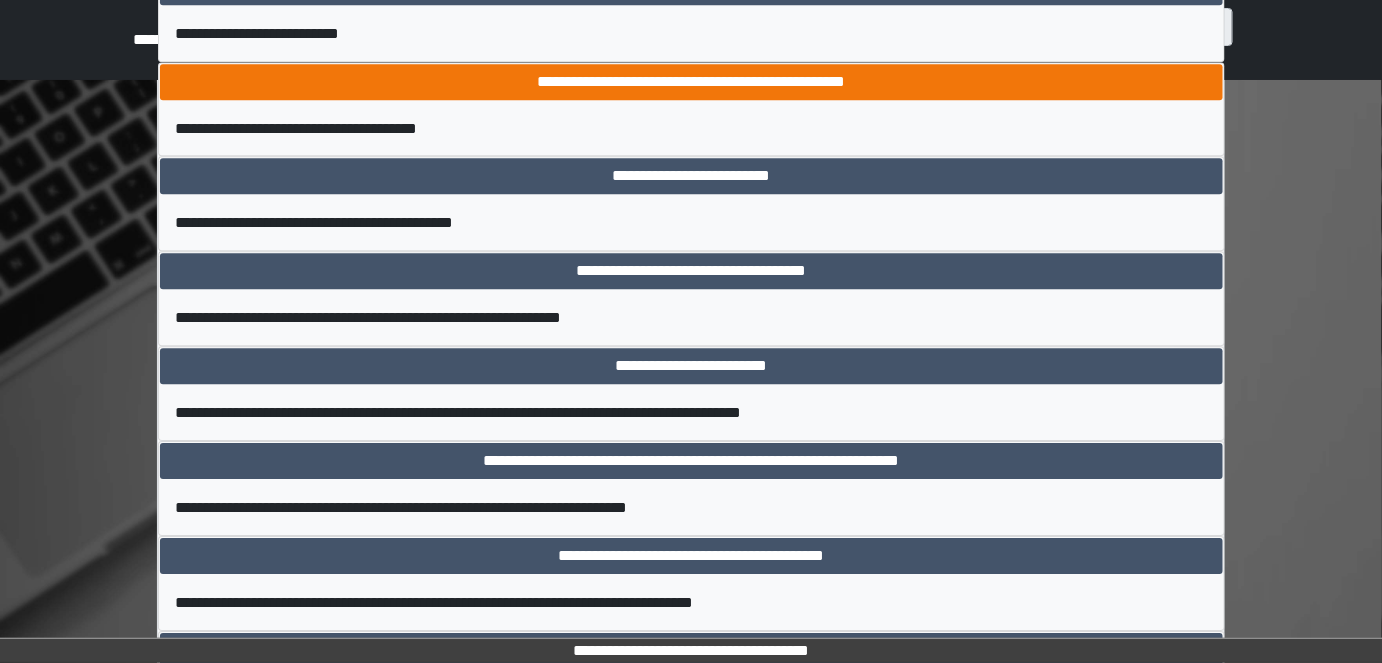 scroll, scrollTop: 1636, scrollLeft: 0, axis: vertical 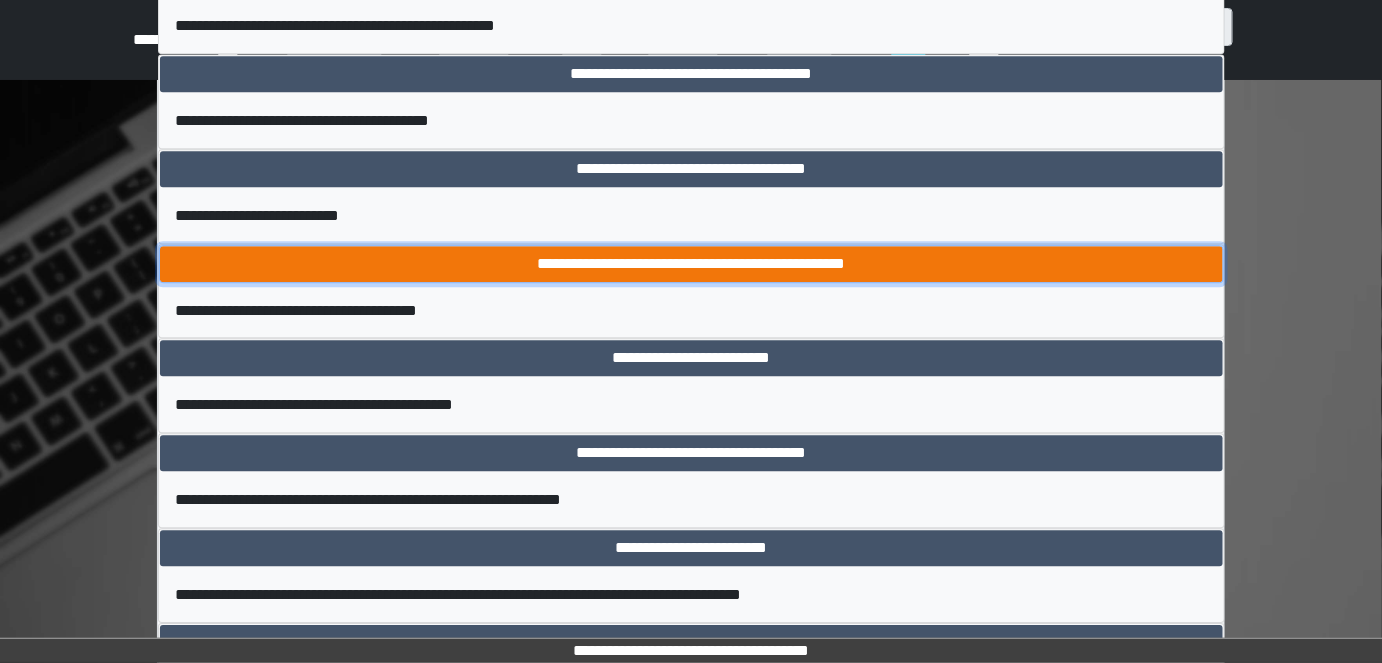 click on "**********" at bounding box center (691, 264) 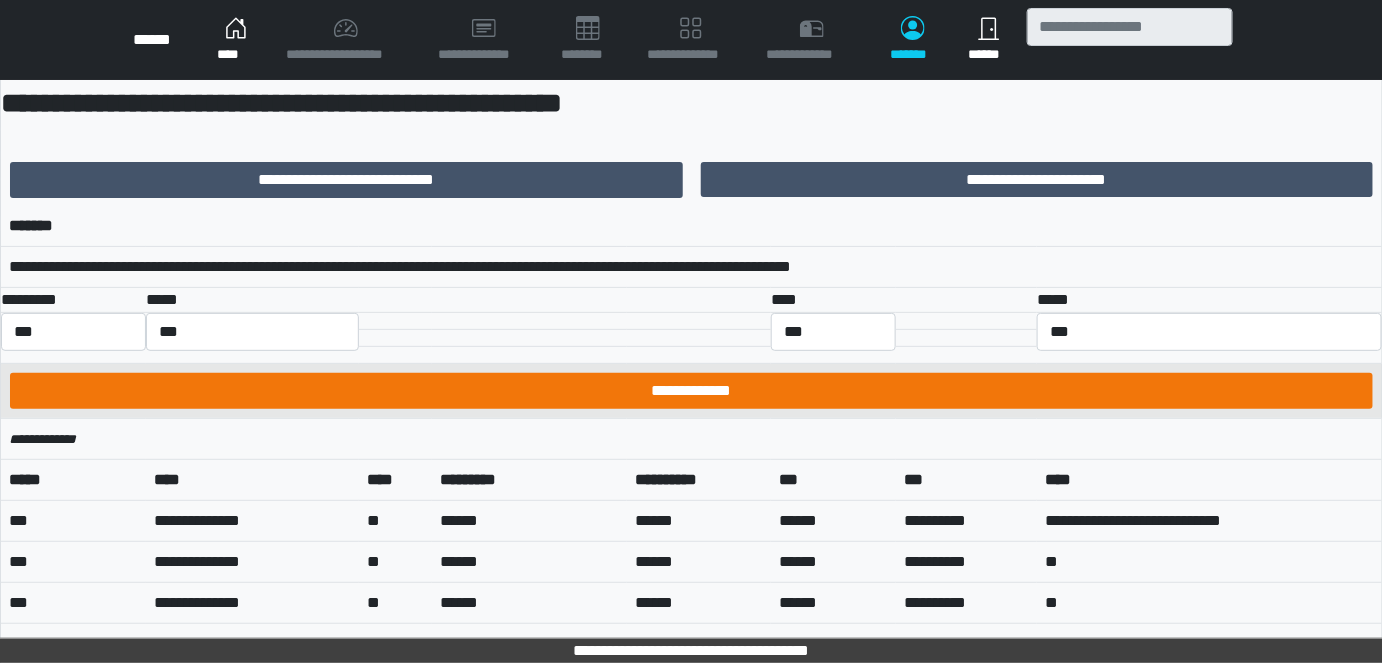 scroll, scrollTop: 181, scrollLeft: 0, axis: vertical 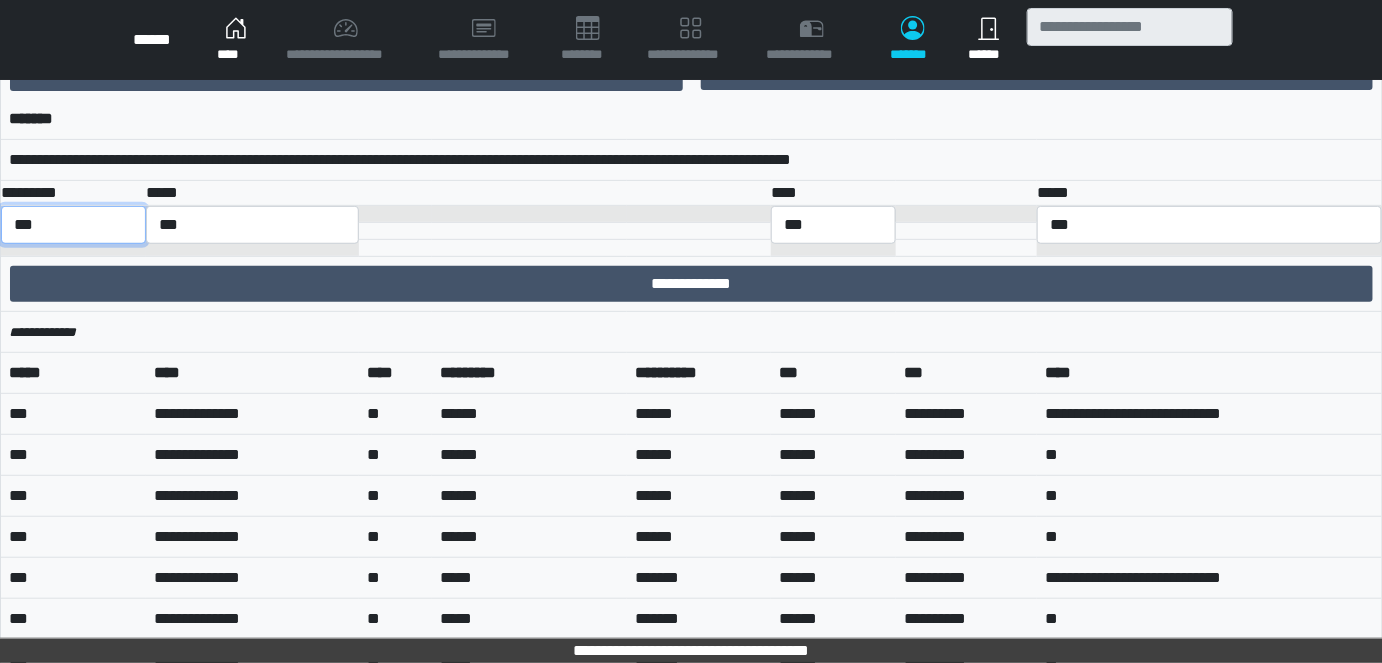 click on "*** *** ******** *** ******** ***** ***" at bounding box center [73, 225] 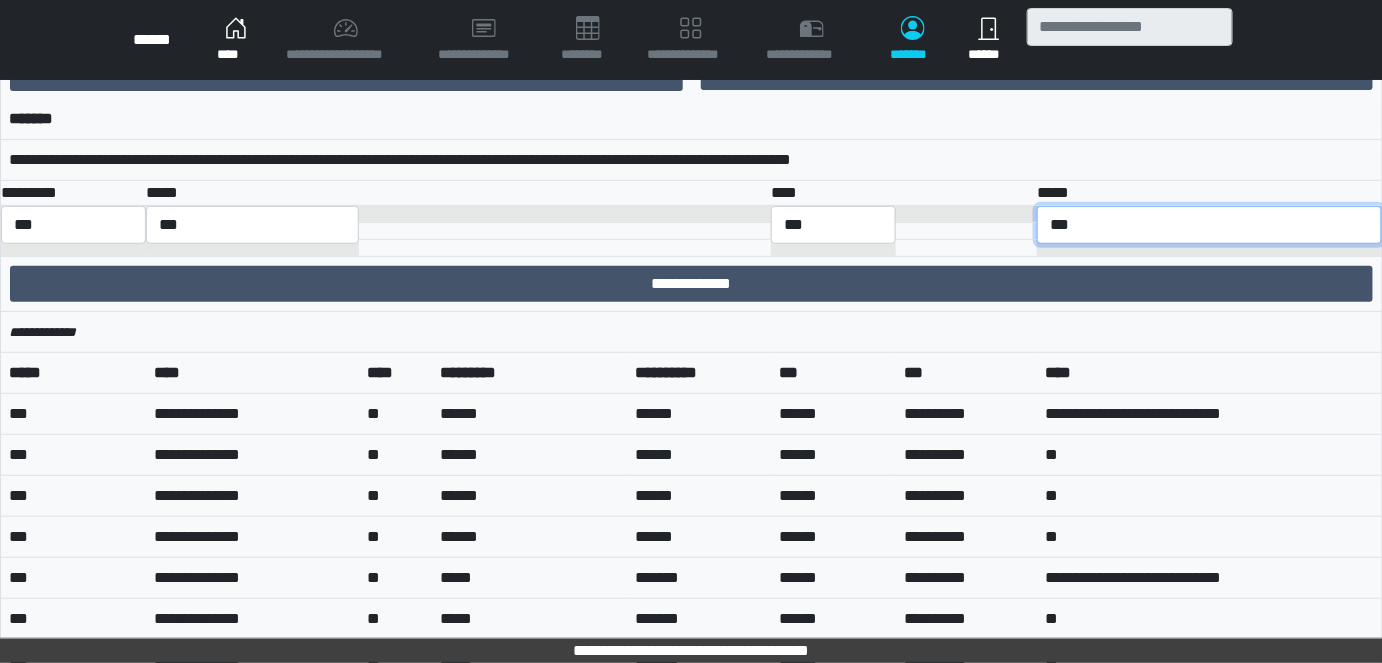 click on "**********" at bounding box center [1209, 225] 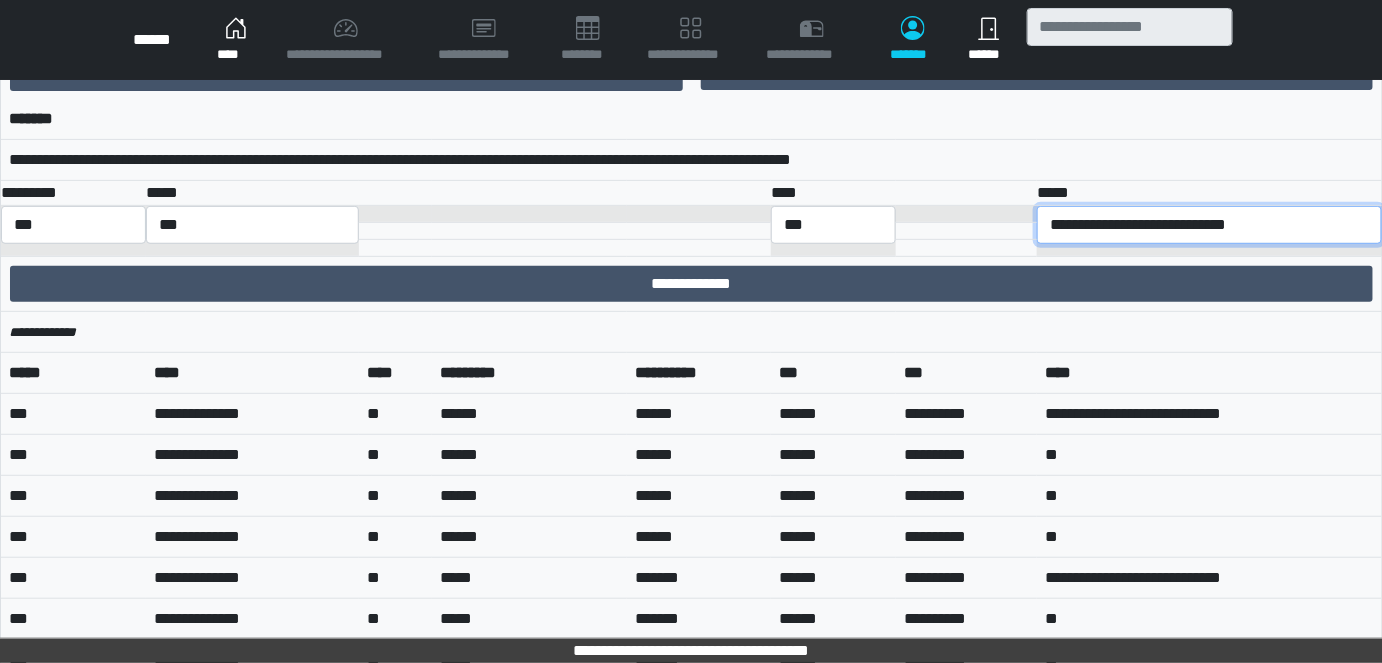 click on "**********" at bounding box center (1209, 225) 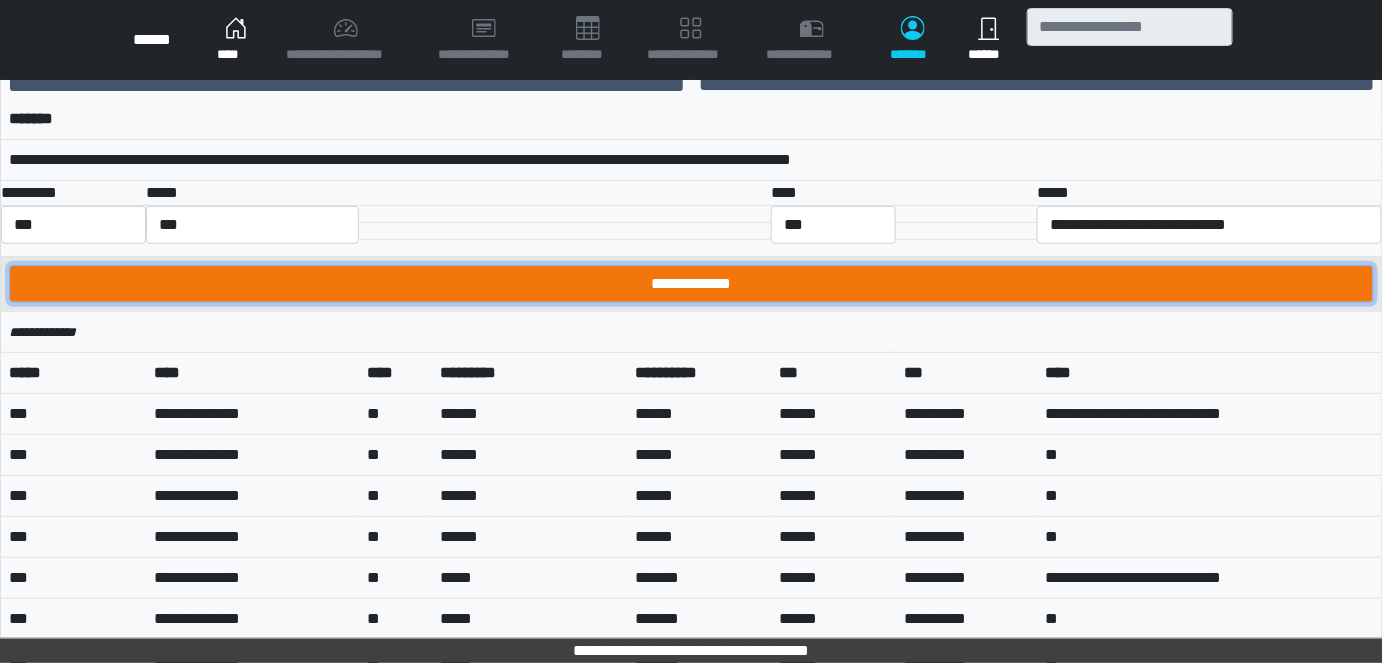 click on "**********" at bounding box center [691, 284] 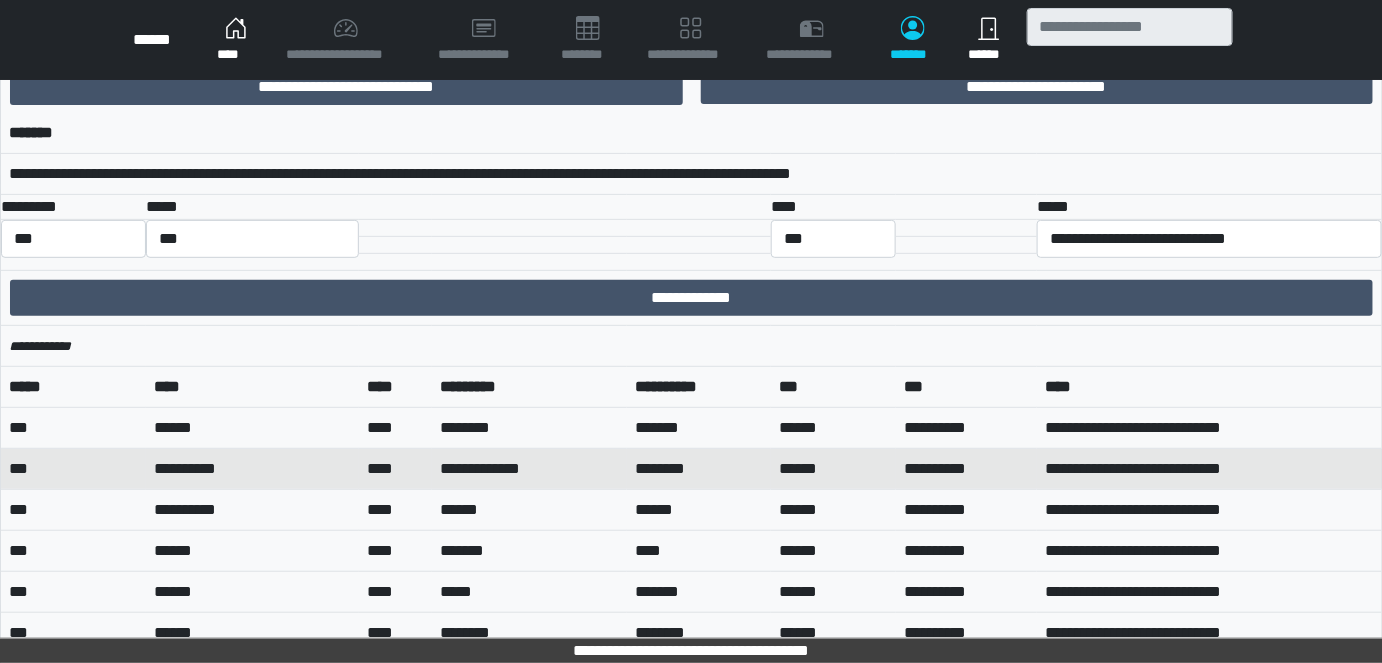 scroll, scrollTop: 272, scrollLeft: 0, axis: vertical 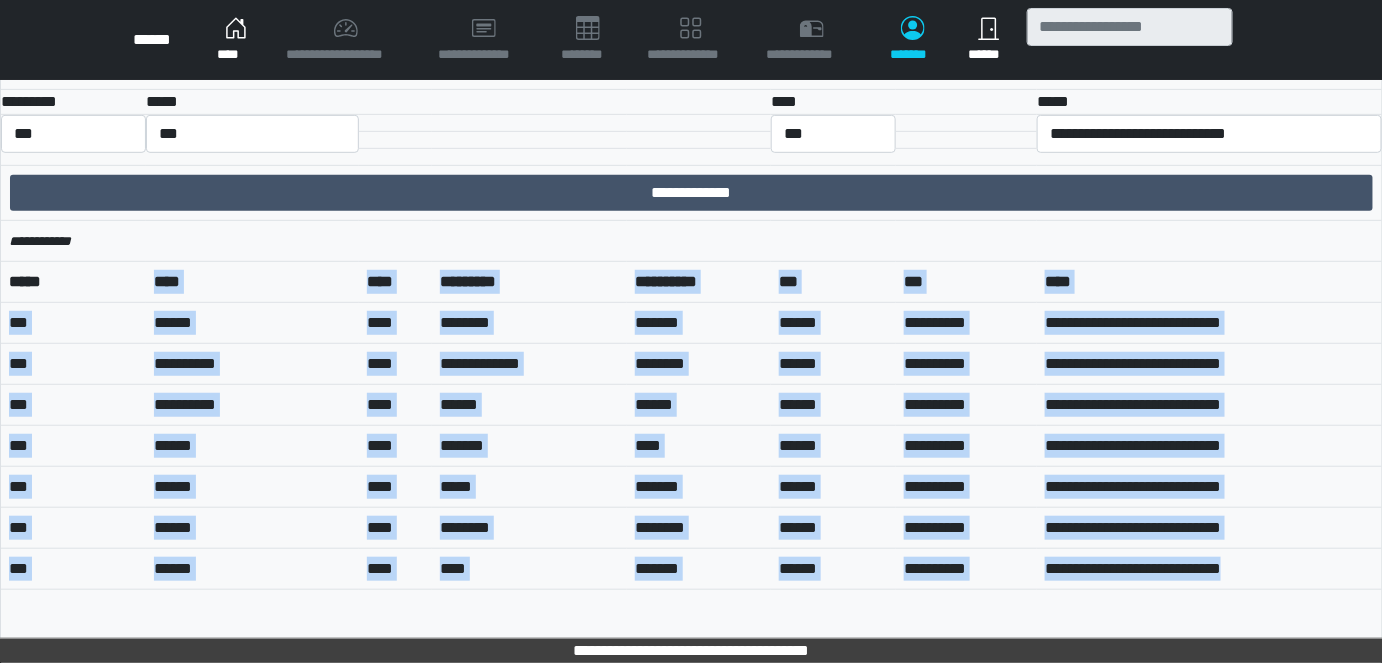 drag, startPoint x: 55, startPoint y: 303, endPoint x: 96, endPoint y: 613, distance: 312.69952 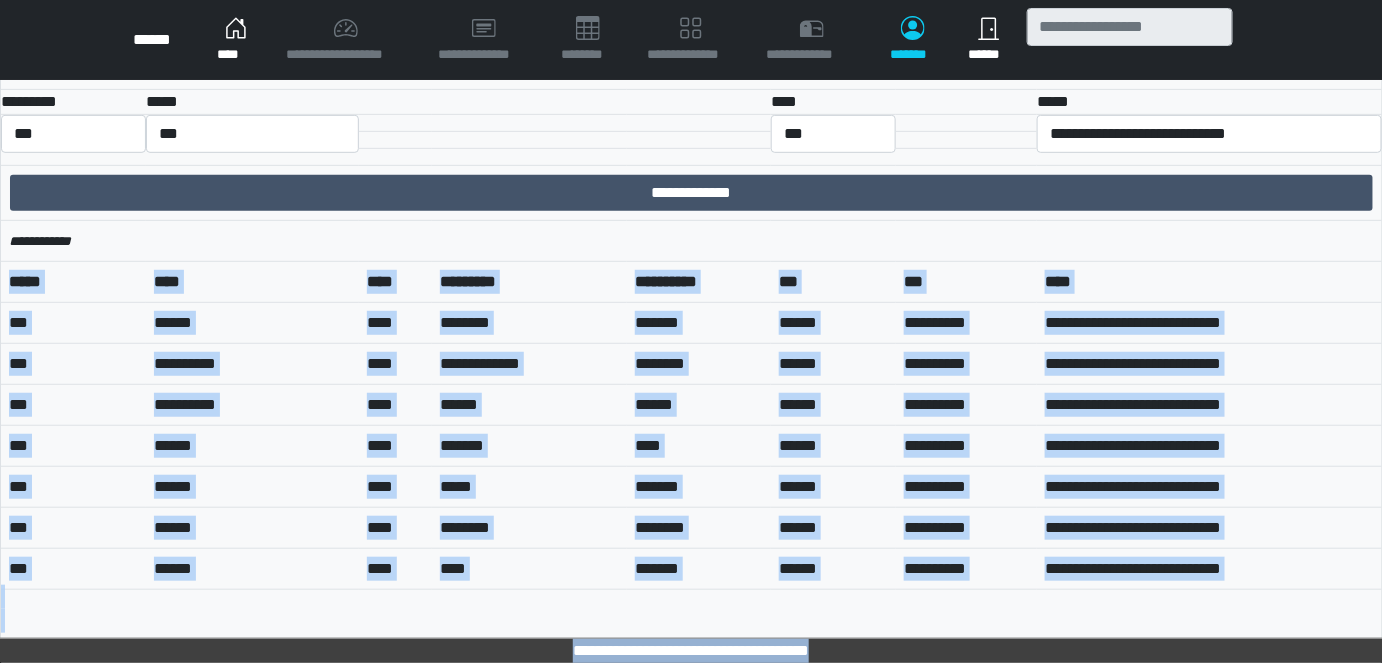 drag, startPoint x: 10, startPoint y: 294, endPoint x: 1243, endPoint y: 645, distance: 1281.9867 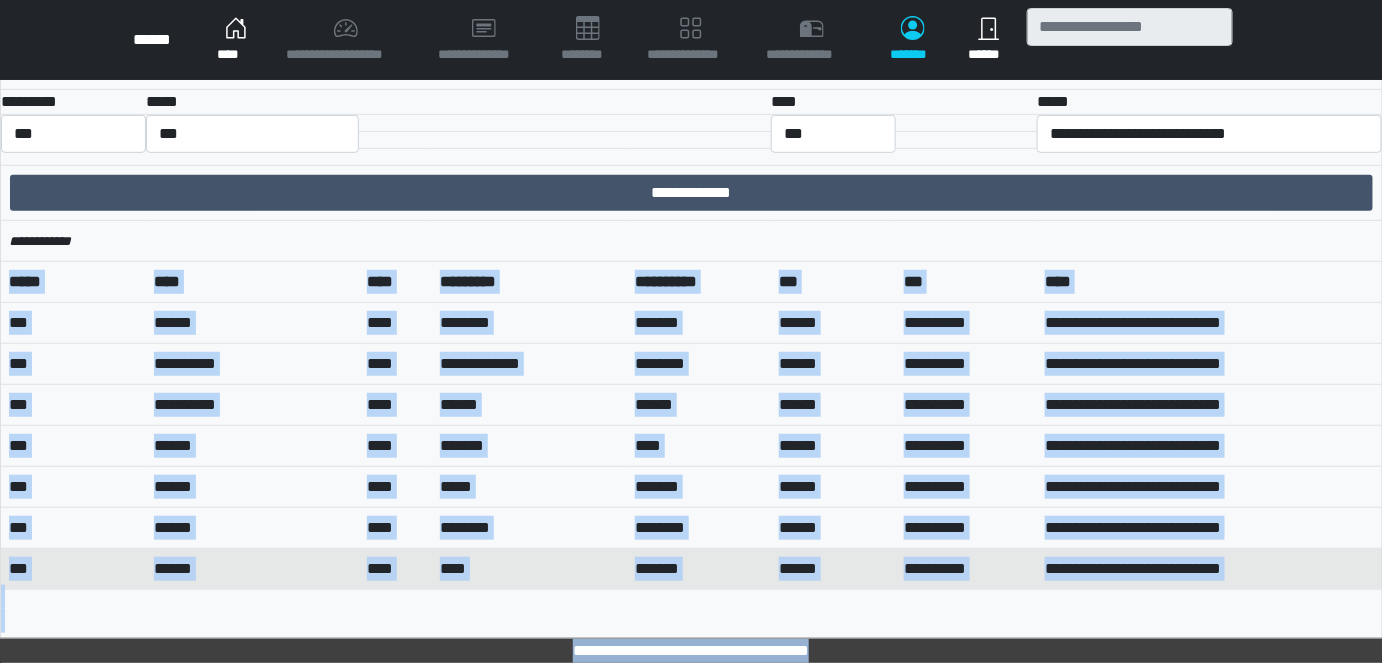 copy on "[FIRST] [LAST] [STREET] [CITY], [STATE] [ZIP]" 